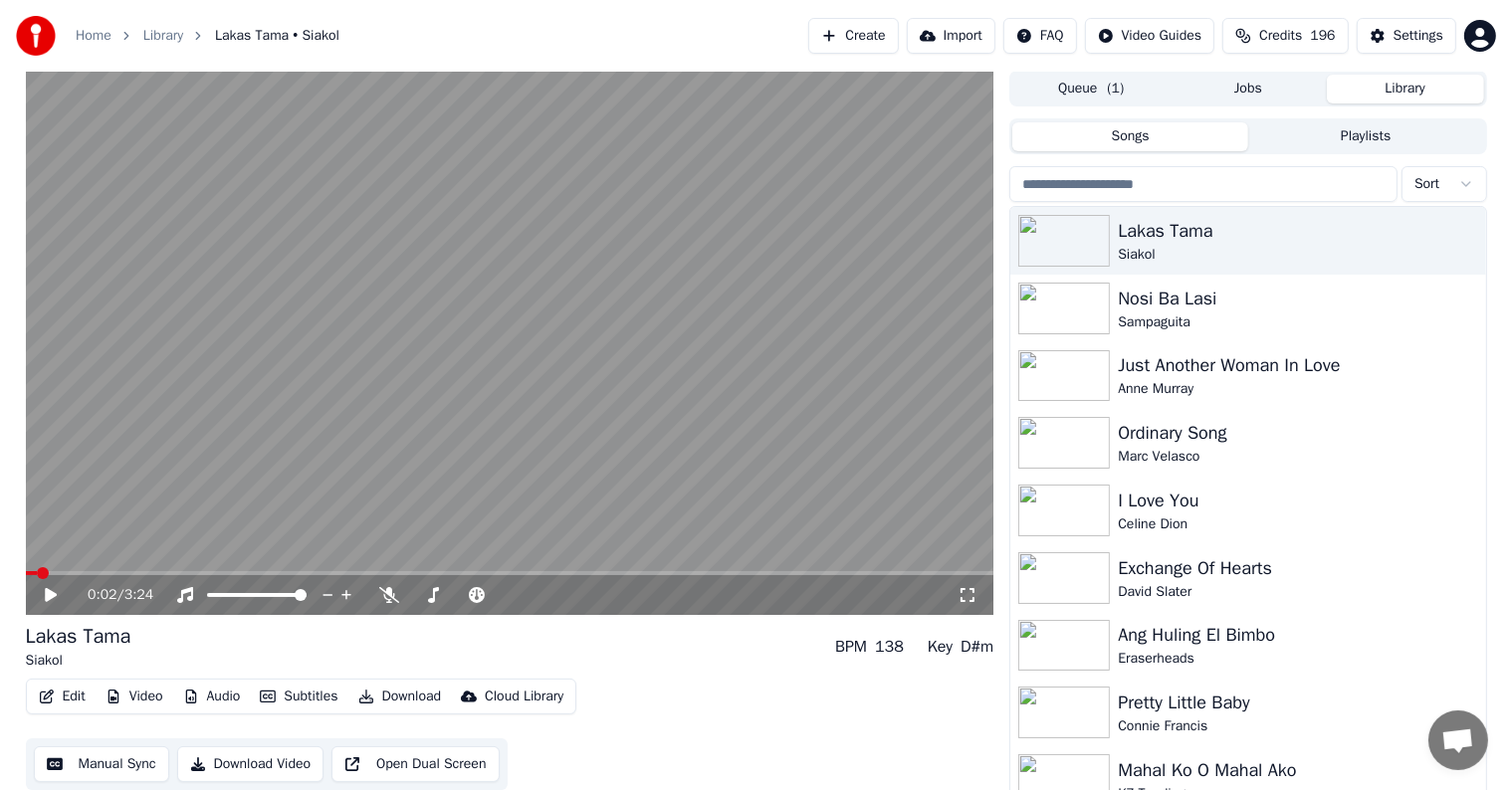 scroll, scrollTop: 1, scrollLeft: 0, axis: vertical 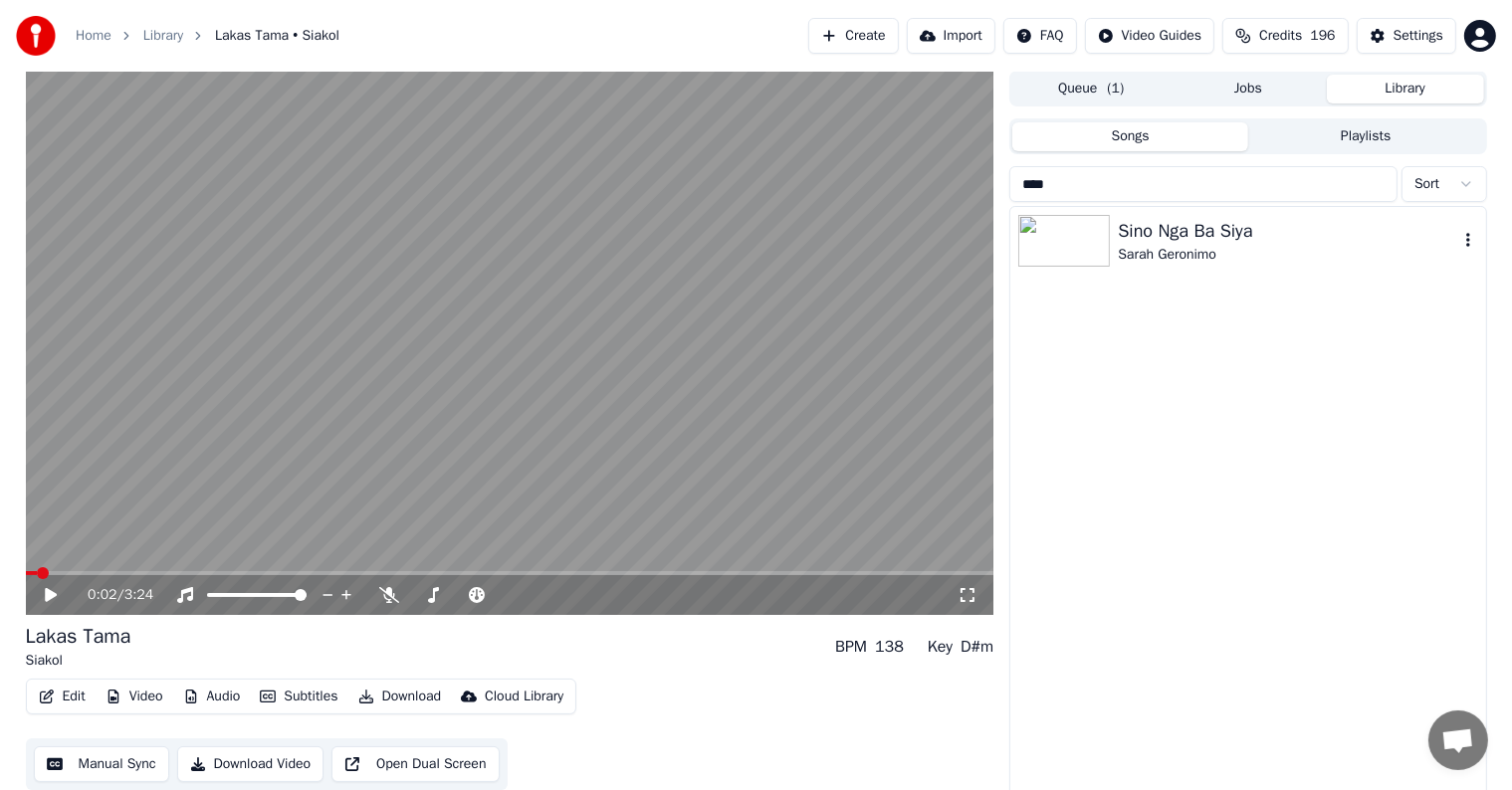 type on "****" 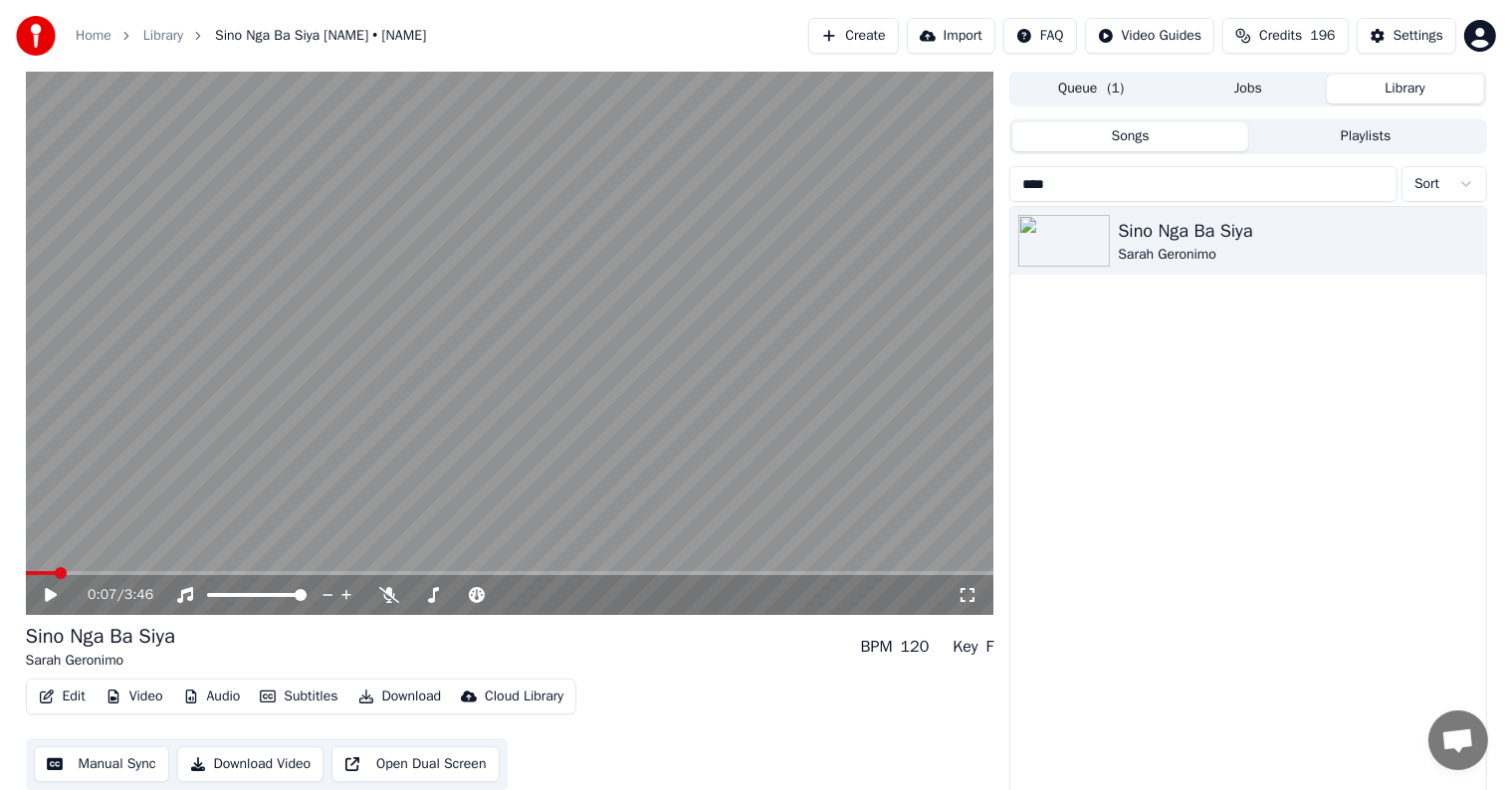 scroll, scrollTop: 9, scrollLeft: 0, axis: vertical 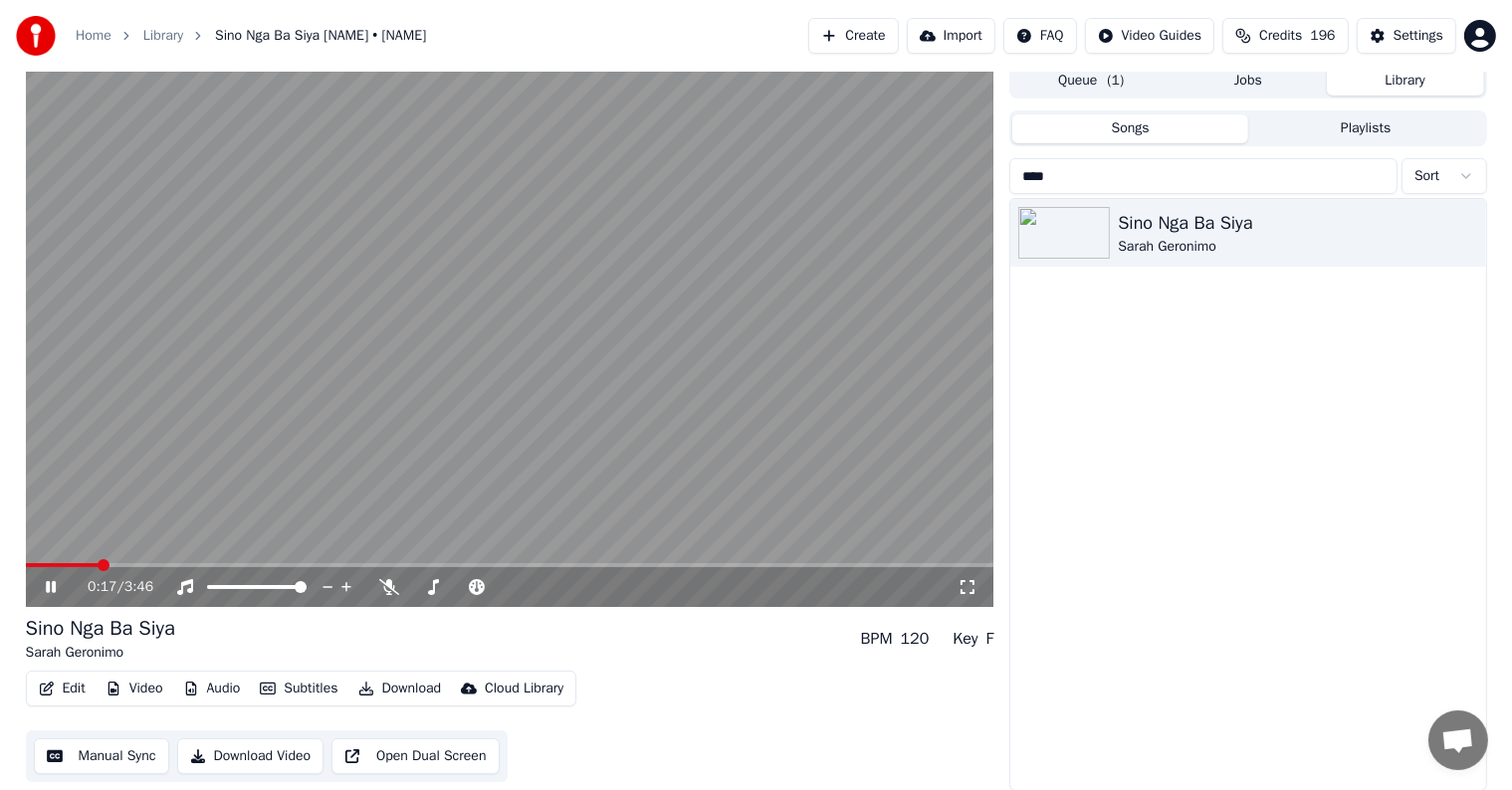 click at bounding box center [510, 565] 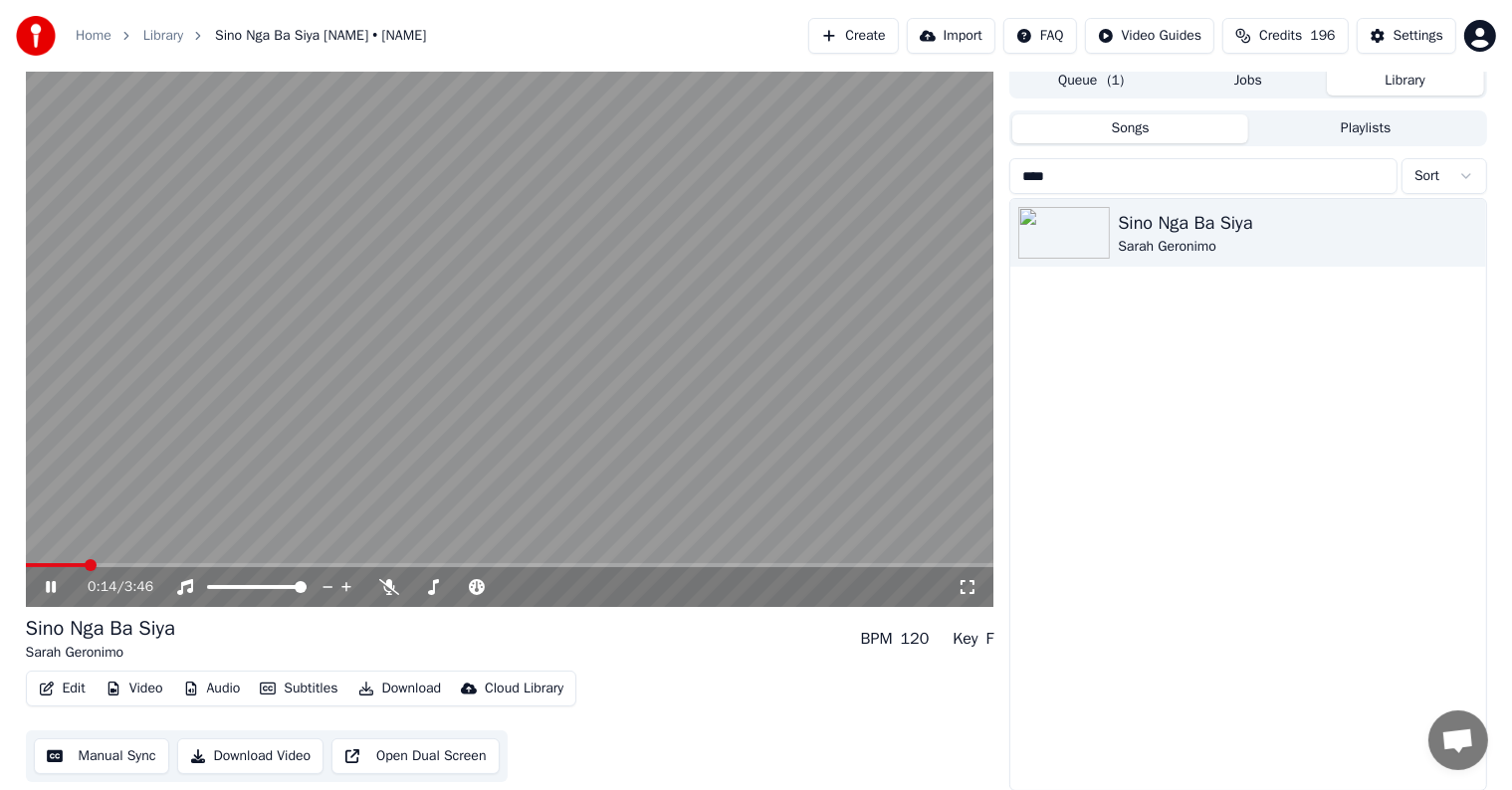 click at bounding box center (56, 565) 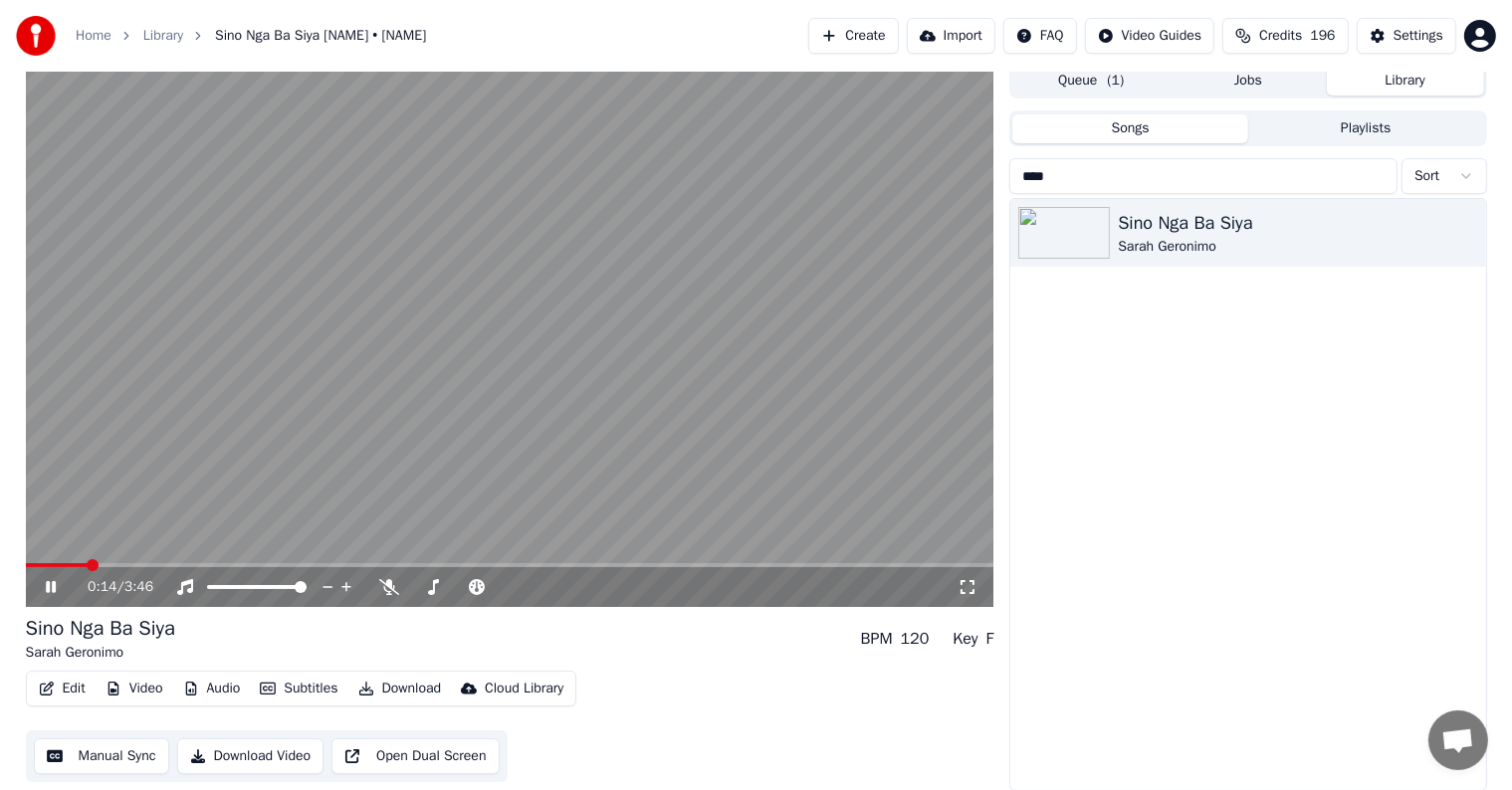 click at bounding box center (510, 334) 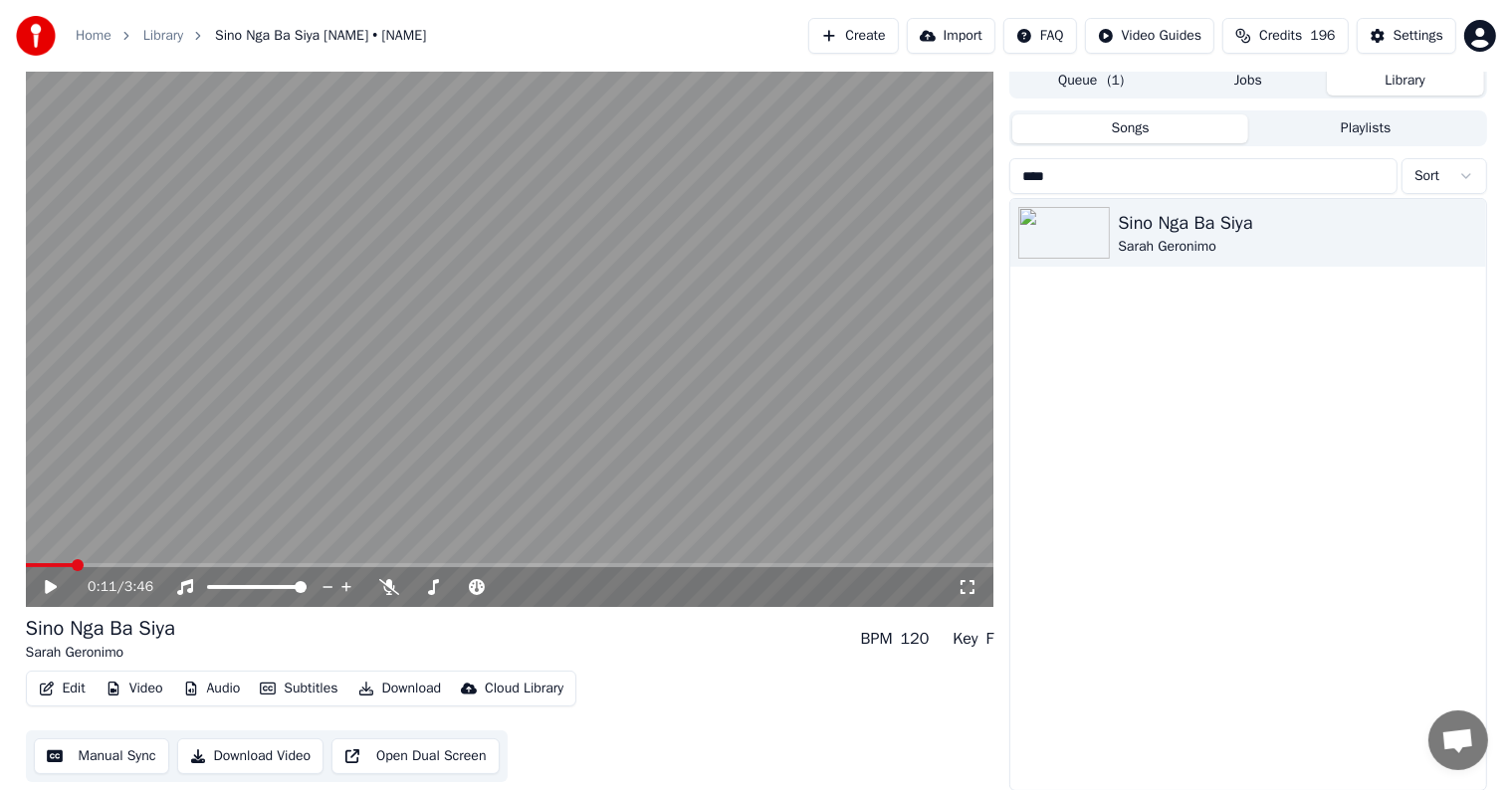 click at bounding box center (49, 565) 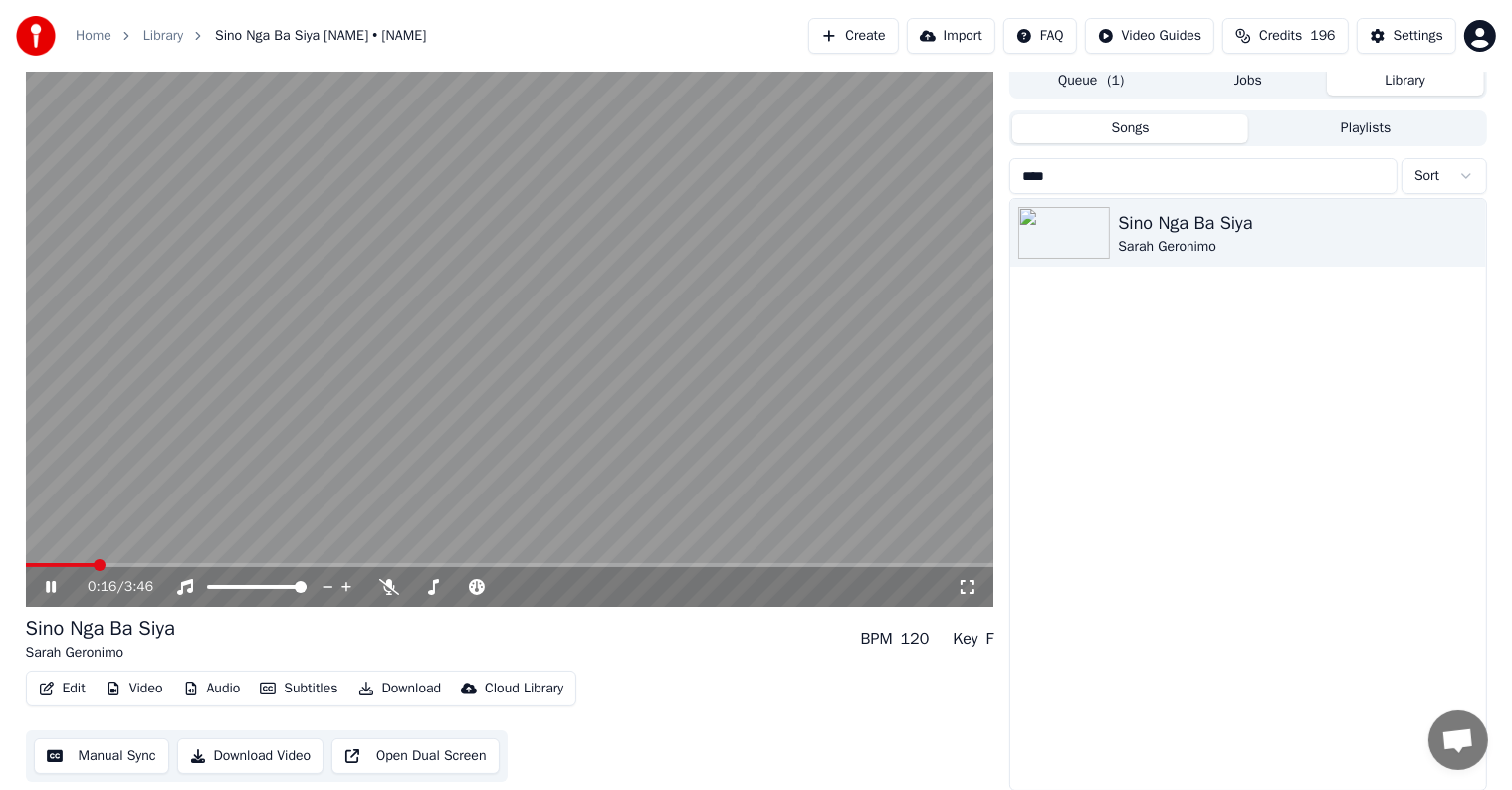 click 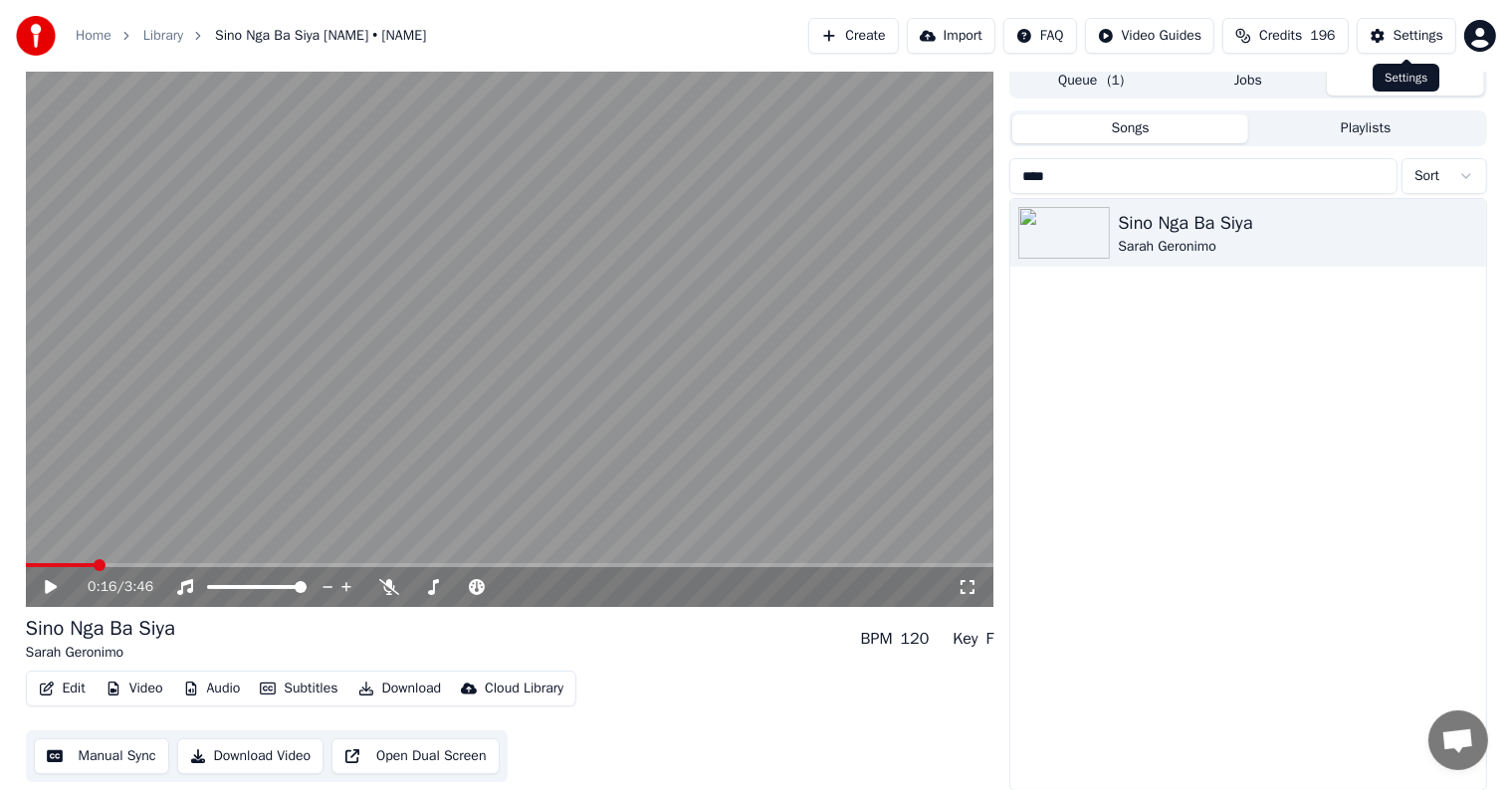 click on "Settings" at bounding box center (1406, 36) 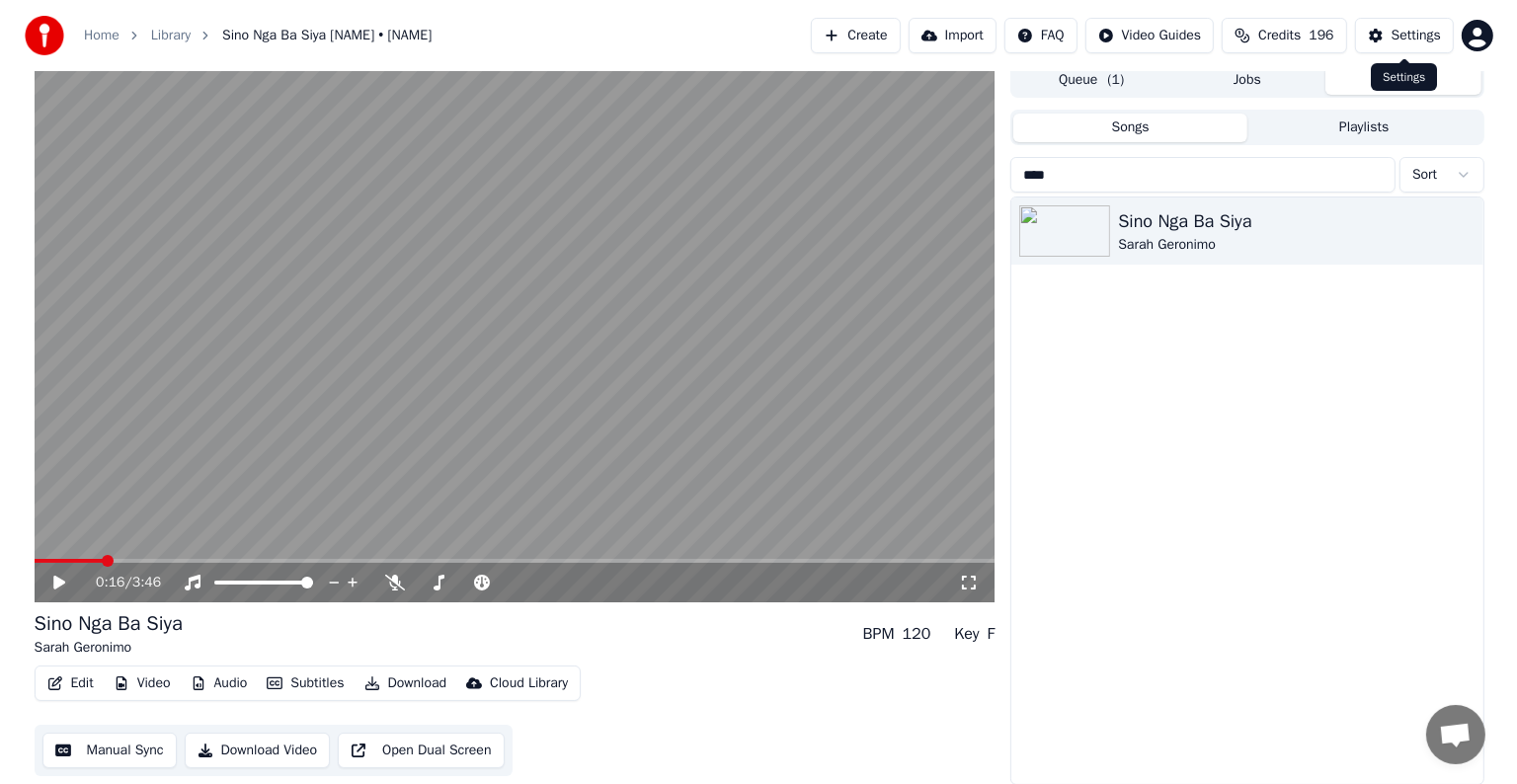 scroll, scrollTop: 0, scrollLeft: 0, axis: both 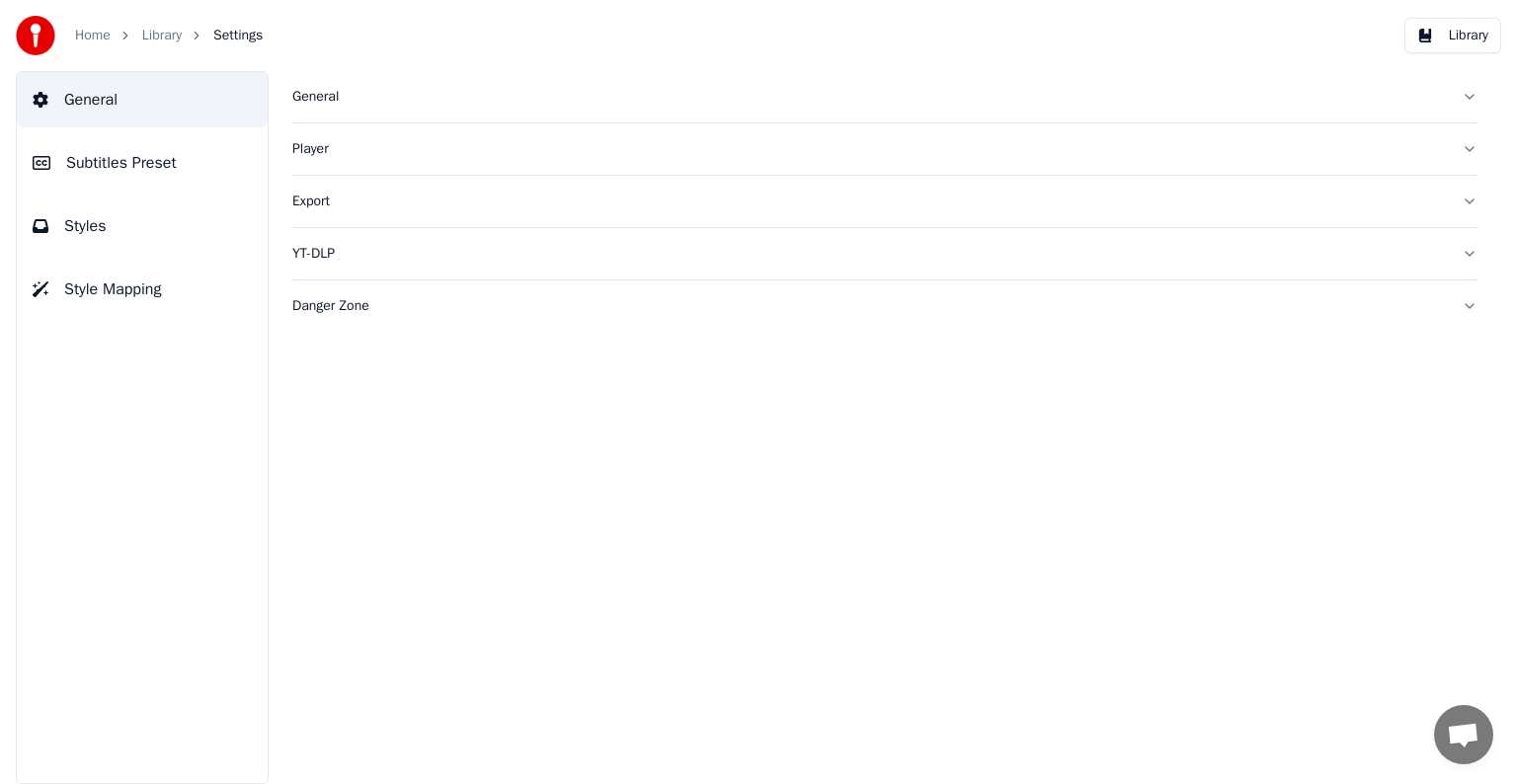 click on "Subtitles Preset" at bounding box center [142, 163] 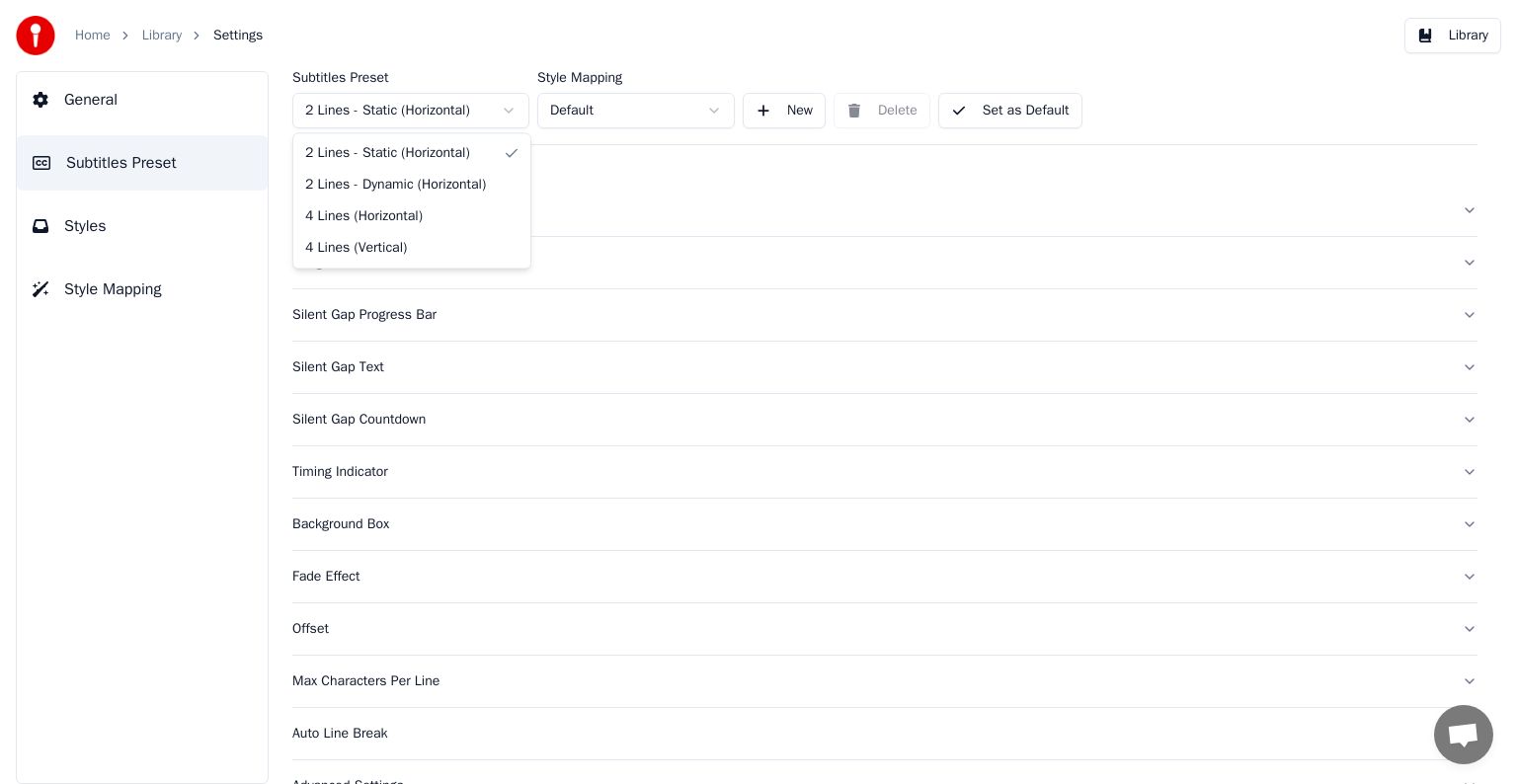 click on "Home Library Settings Library General Subtitles Preset Styles Style Mapping Subtitles Preset 2 Lines - Static (Horizontal) Style Mapping Default New Delete Set as Default General Song Title Silent Gap Progress Bar Silent Gap Text Silent Gap Countdown Timing Indicator Background Box Fade Effect Offset Max Characters Per Line Auto Line Break Advanced Settings 2 Lines - Static (Horizontal) 2 Lines - Dynamic (Horizontal) 4 Lines (Horizontal) 4 Lines (Vertical)" at bounding box center (758, 392) 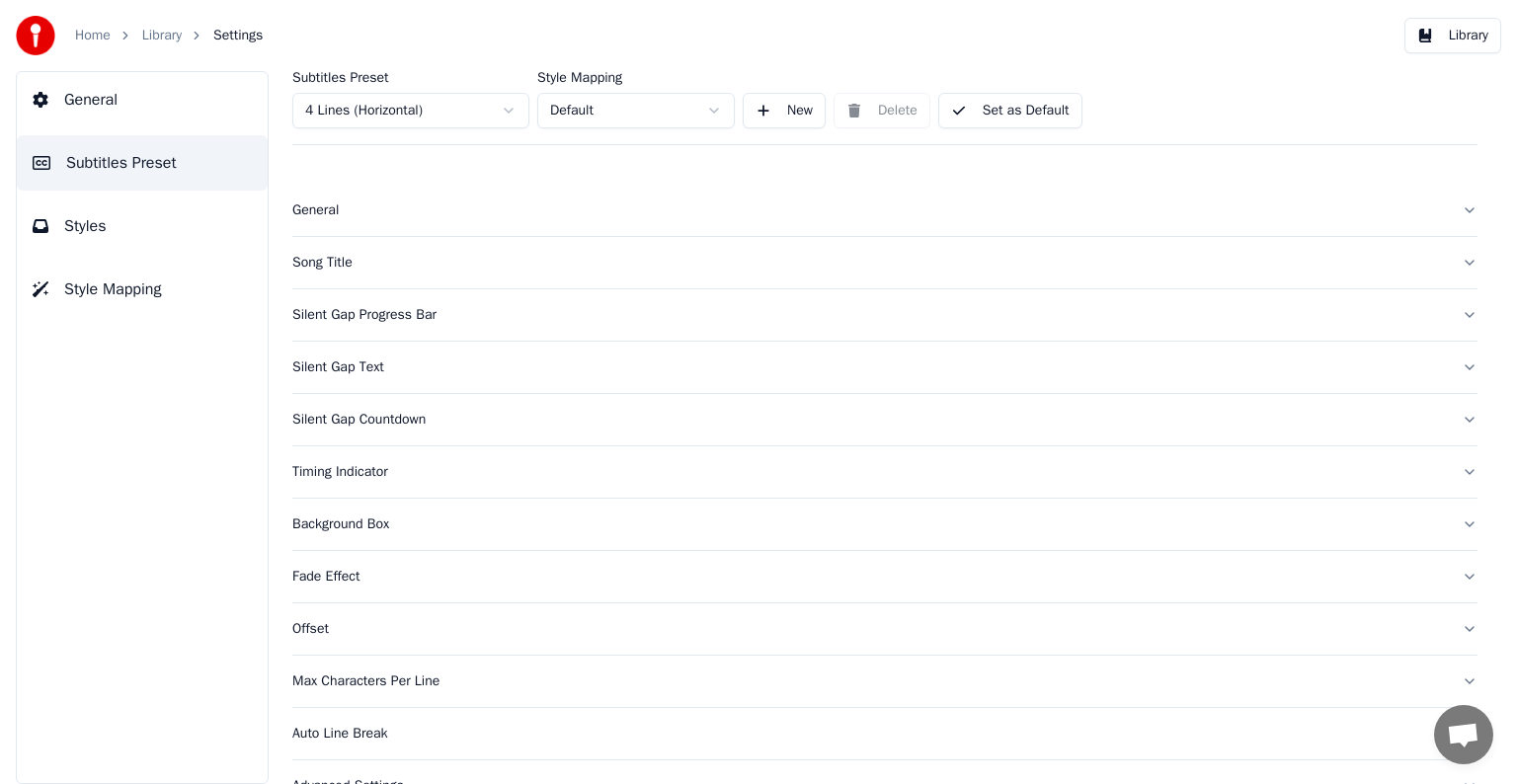 click on "Song Title" at bounding box center (869, 263) 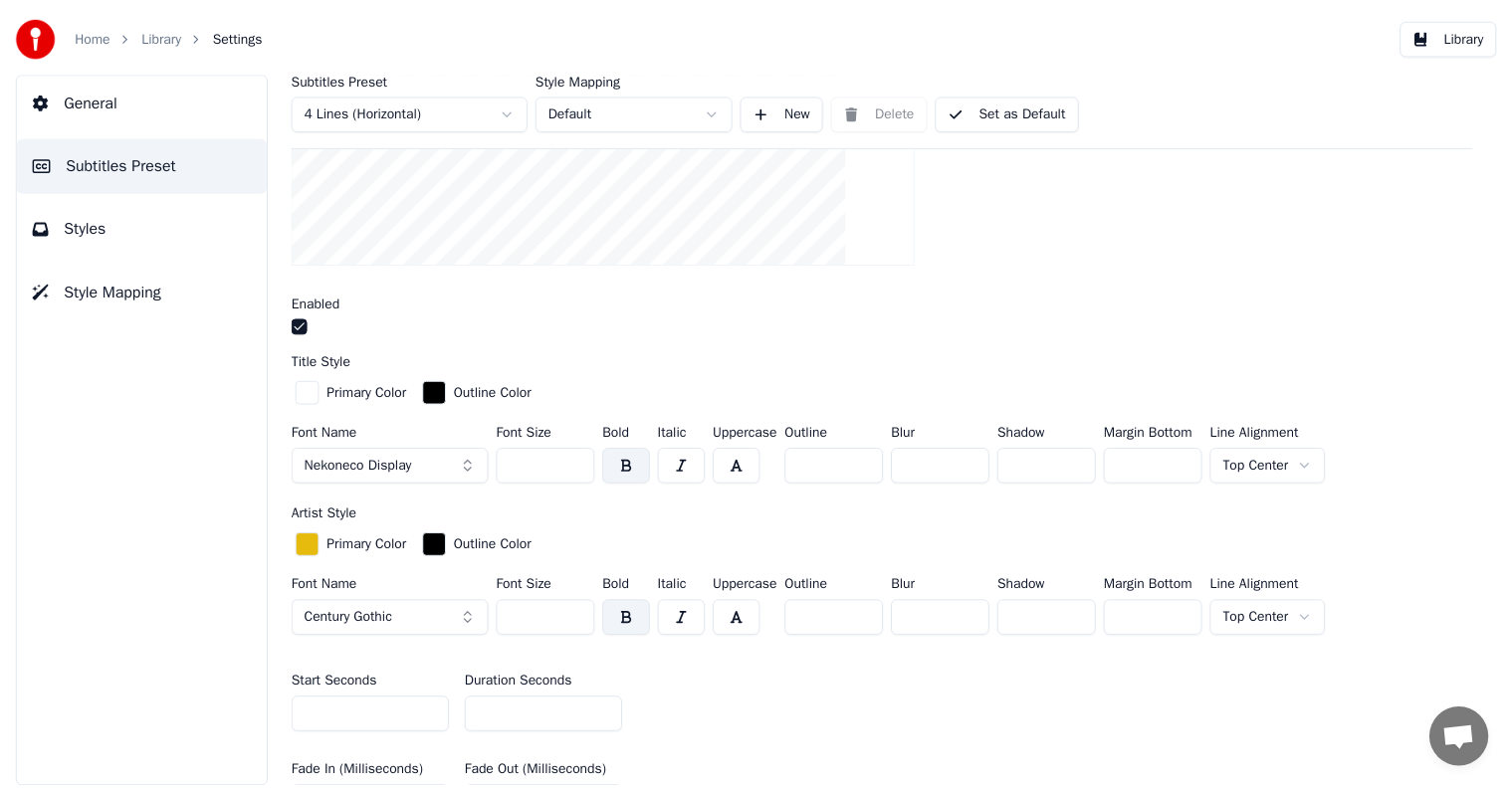 scroll, scrollTop: 597, scrollLeft: 0, axis: vertical 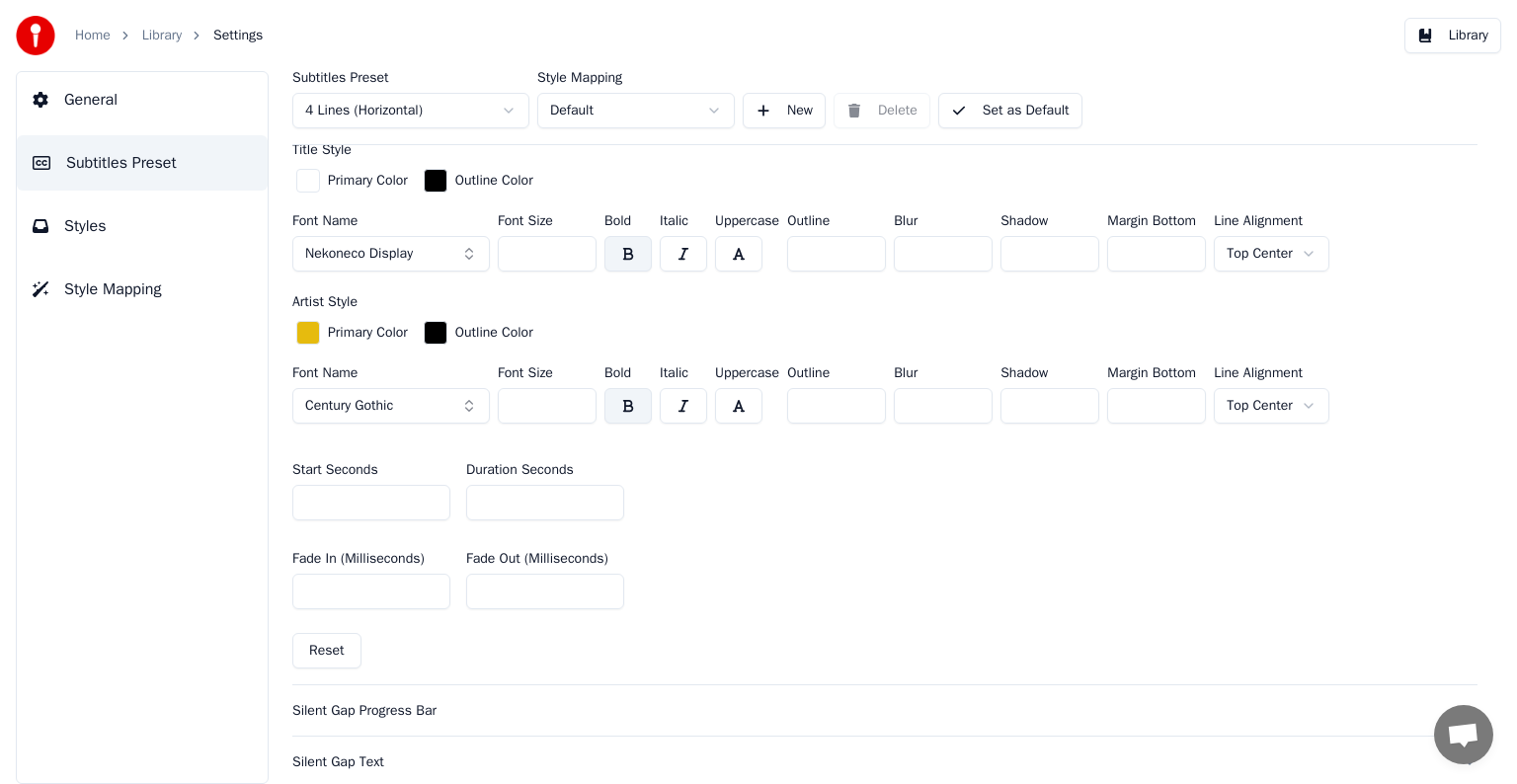 type on "**" 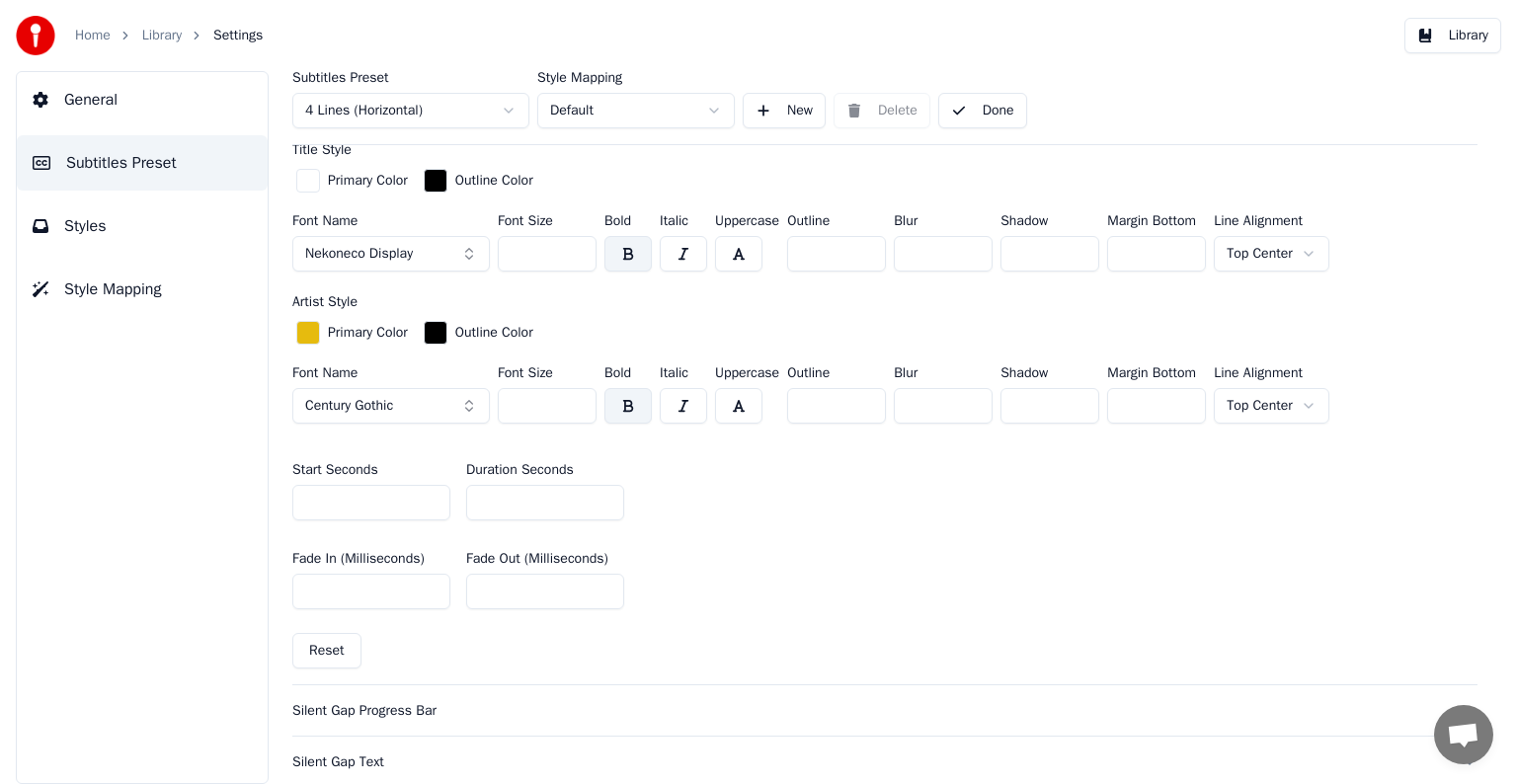 click on "Library" at bounding box center (162, 36) 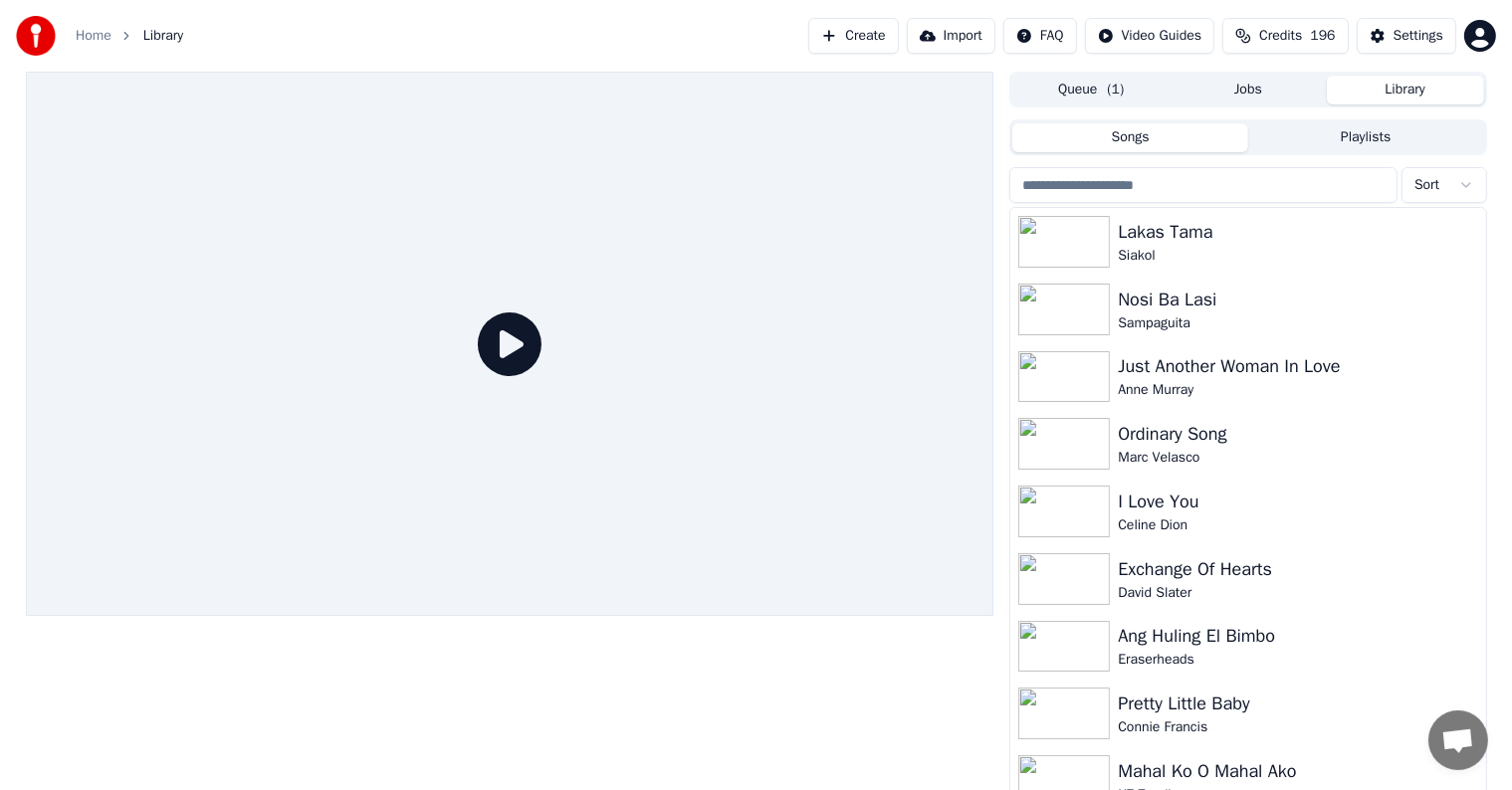 click at bounding box center [1203, 185] 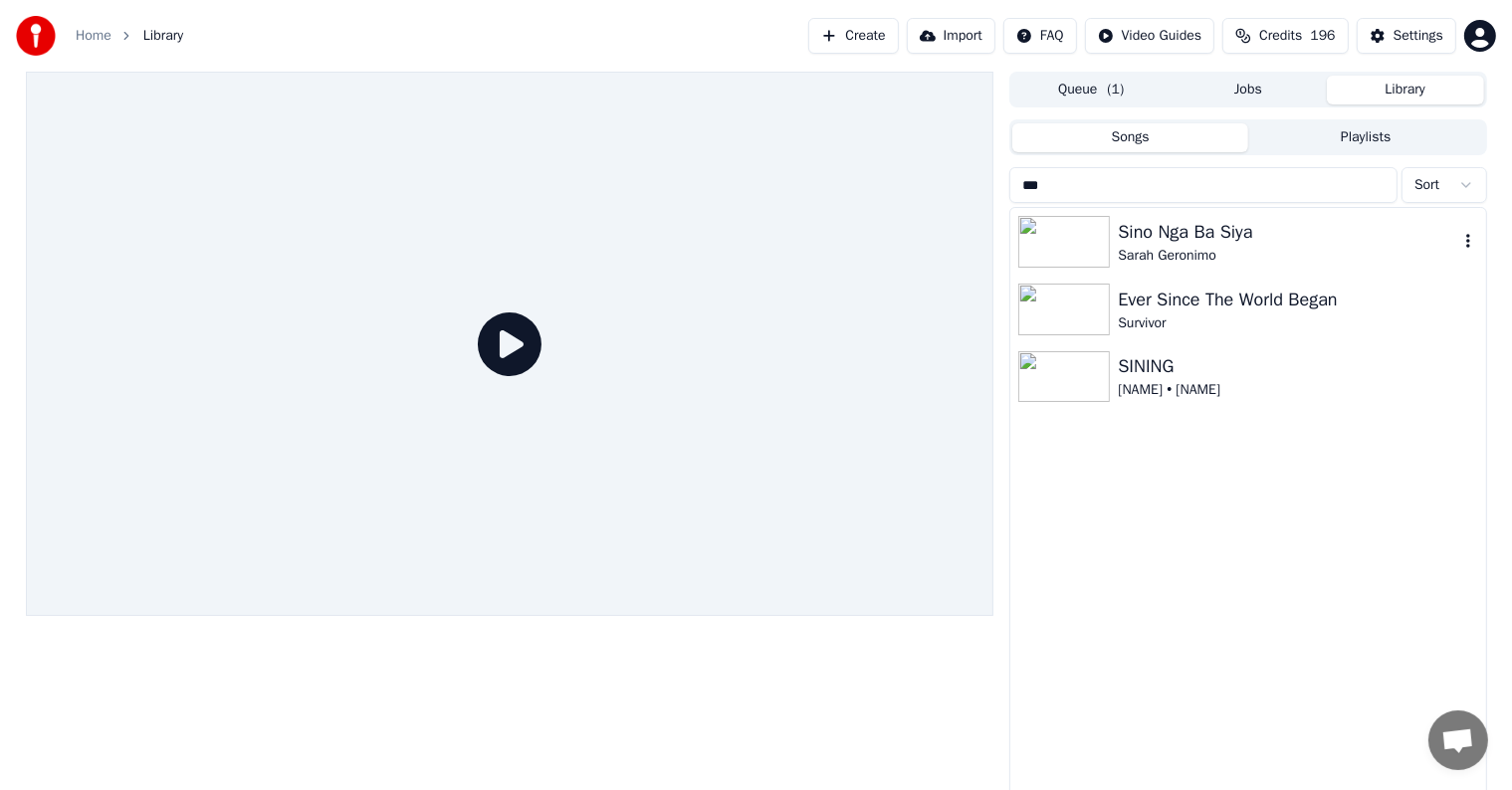 type on "***" 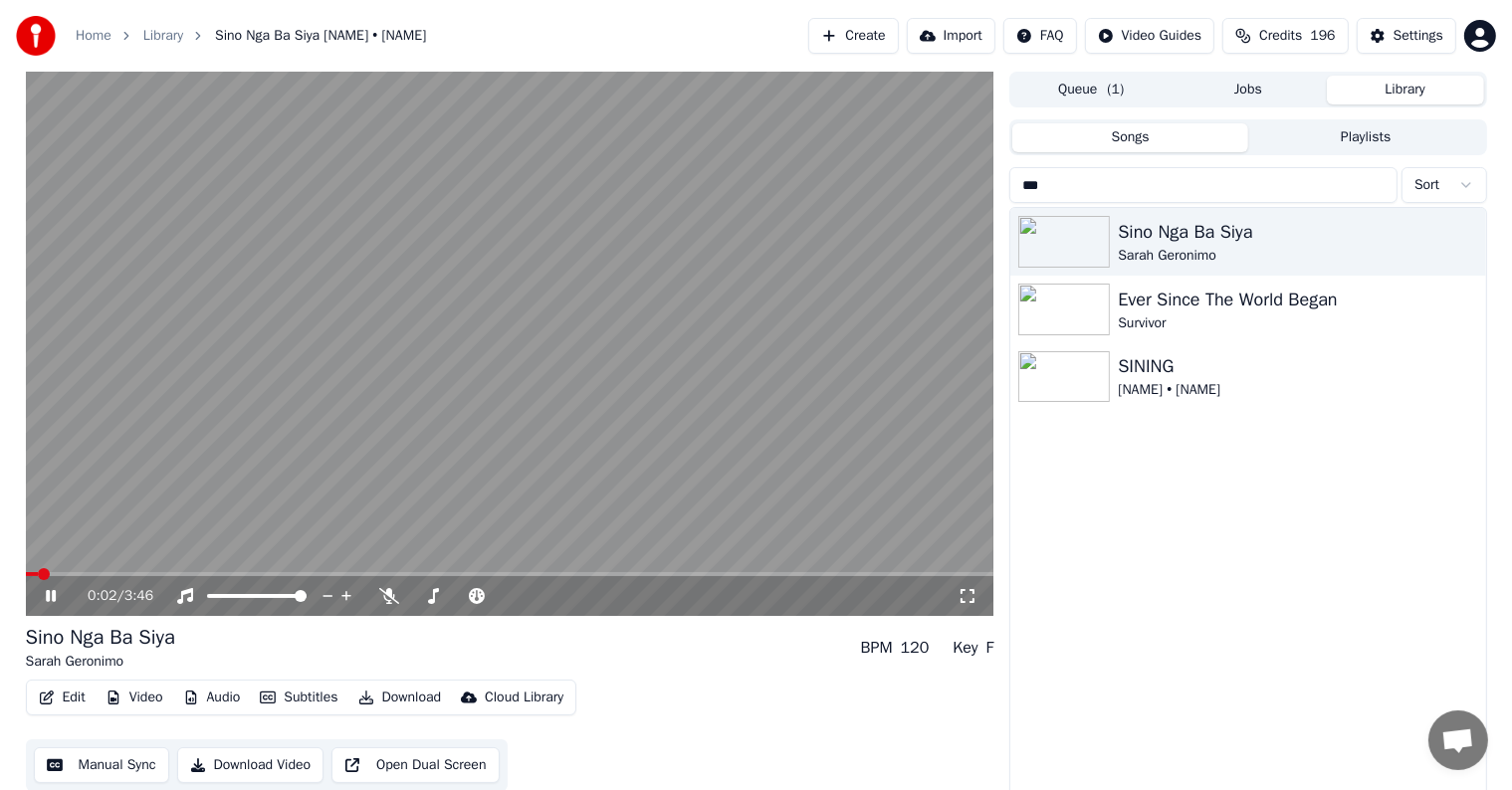 click at bounding box center (510, 574) 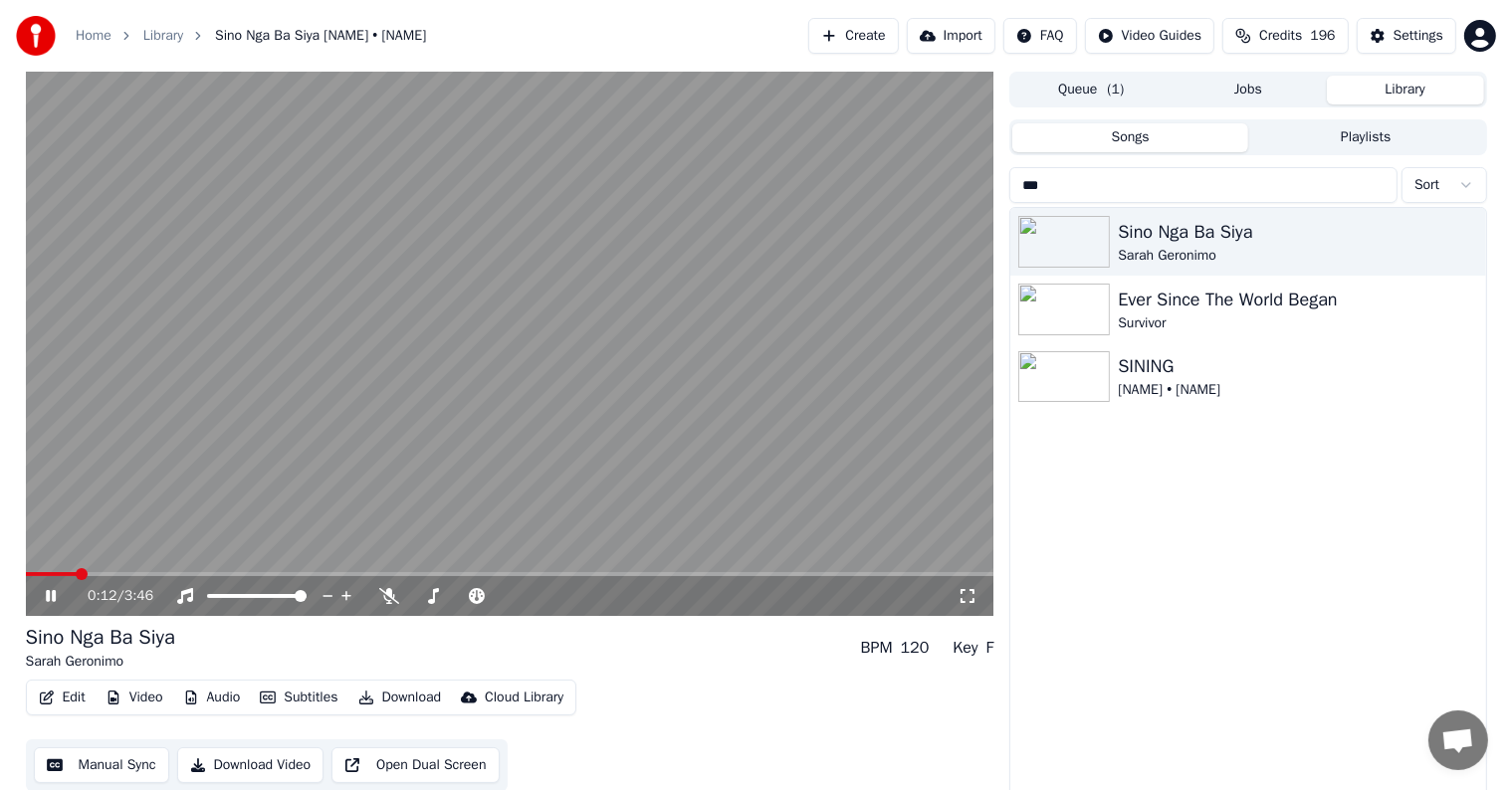 click at bounding box center [52, 574] 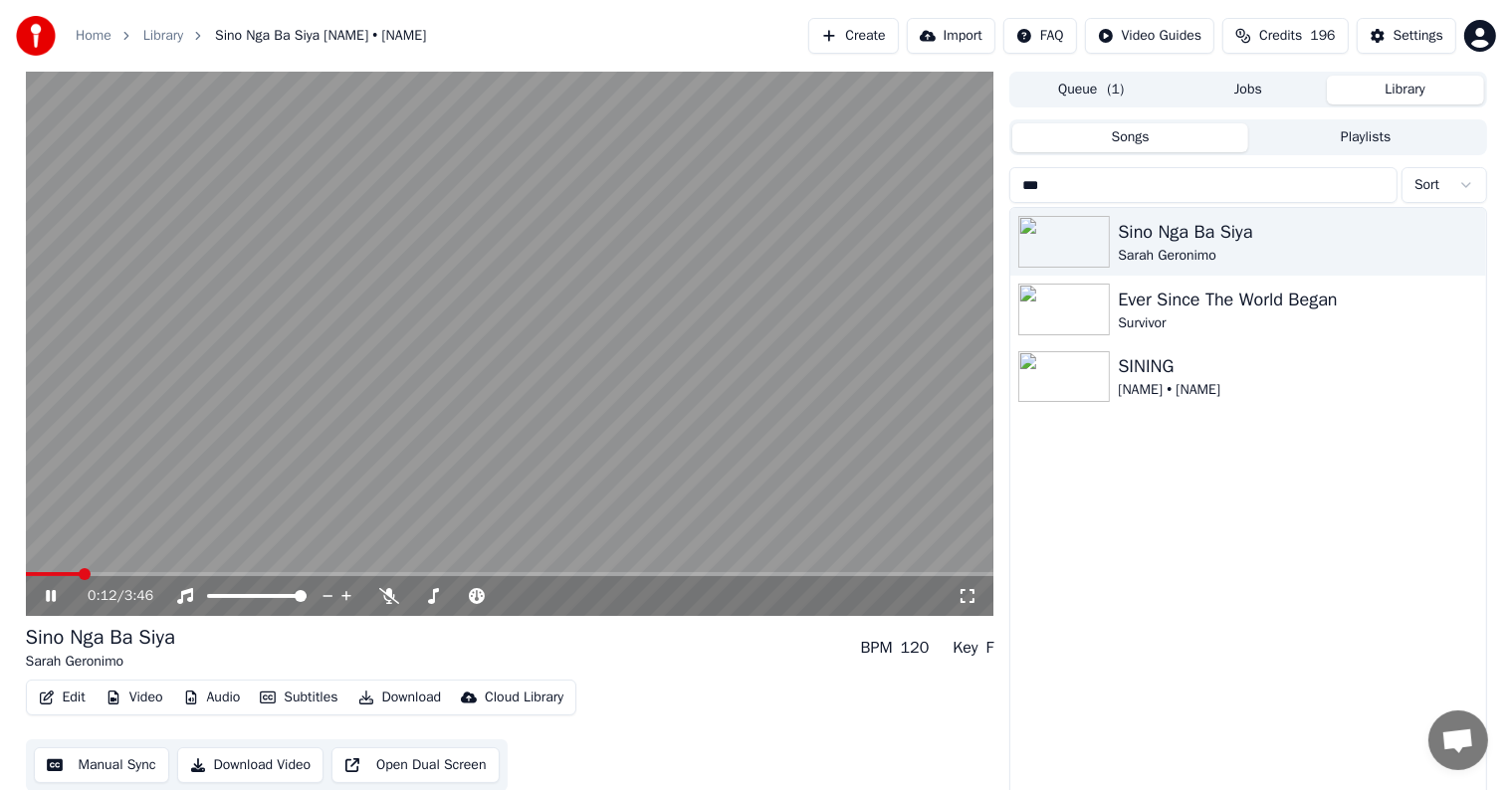 click at bounding box center (53, 574) 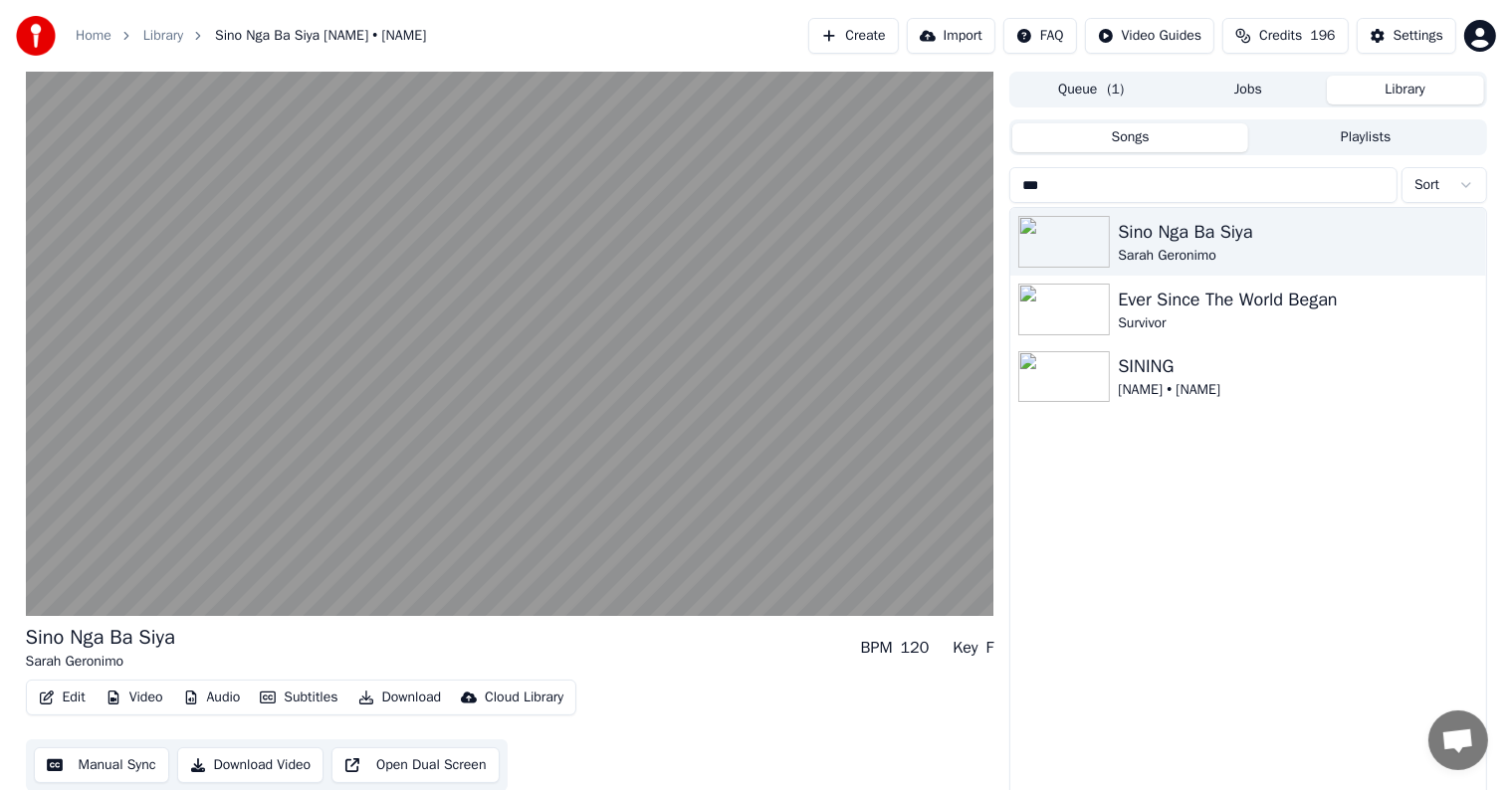 click on "Manual Sync" at bounding box center (102, 765) 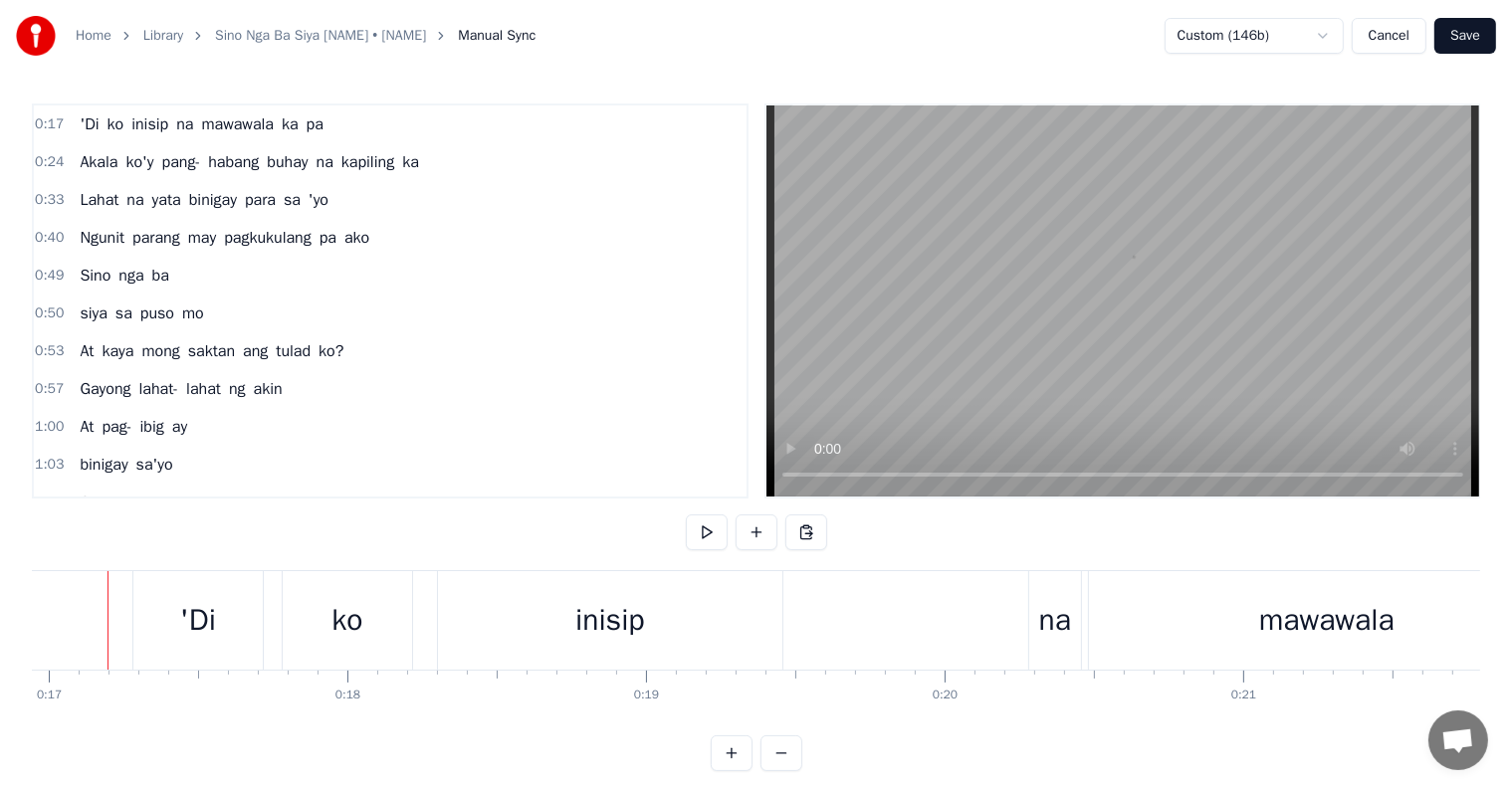 scroll, scrollTop: 0, scrollLeft: 5035, axis: horizontal 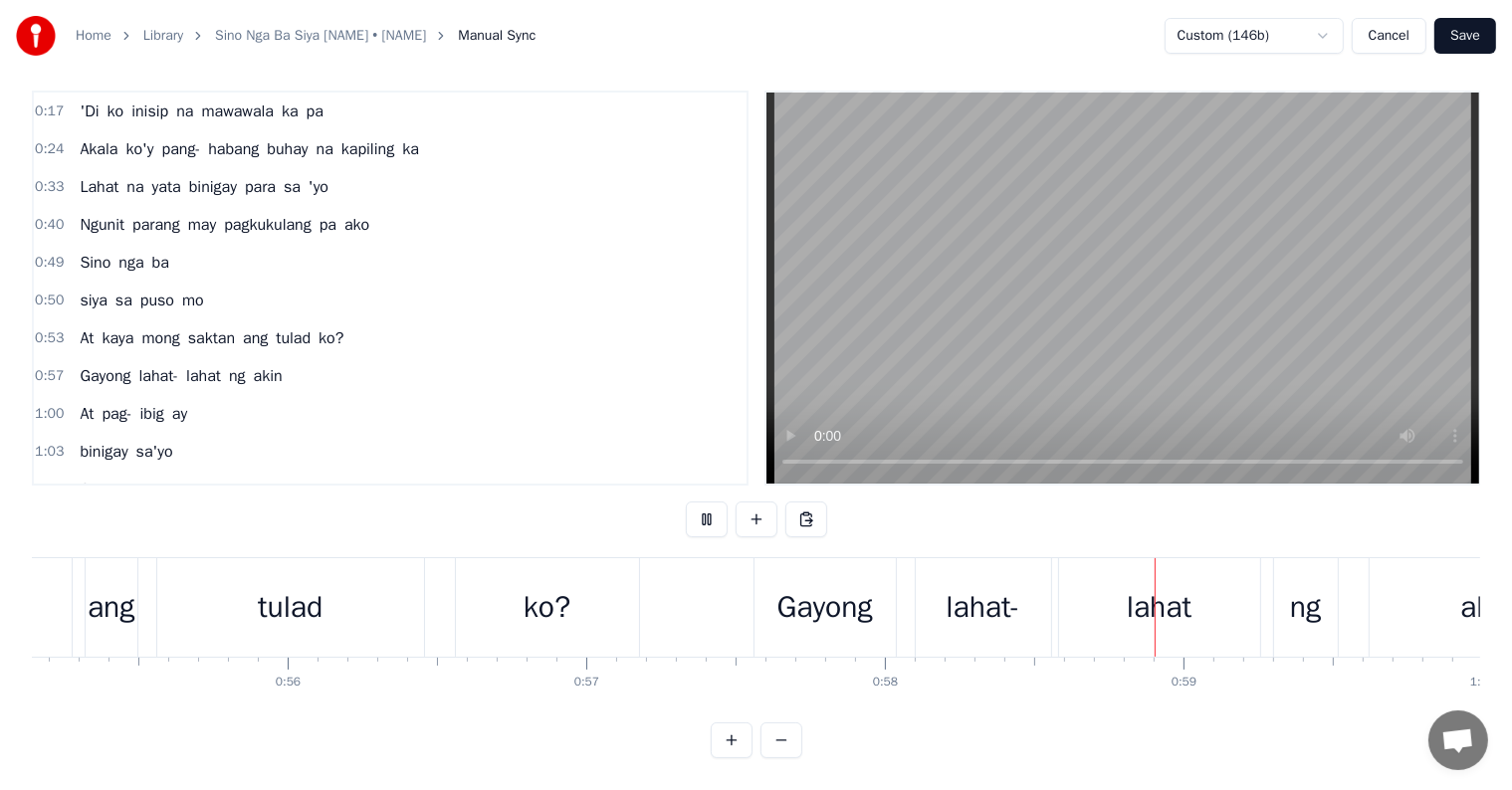 click on "ng" at bounding box center [1305, 607] 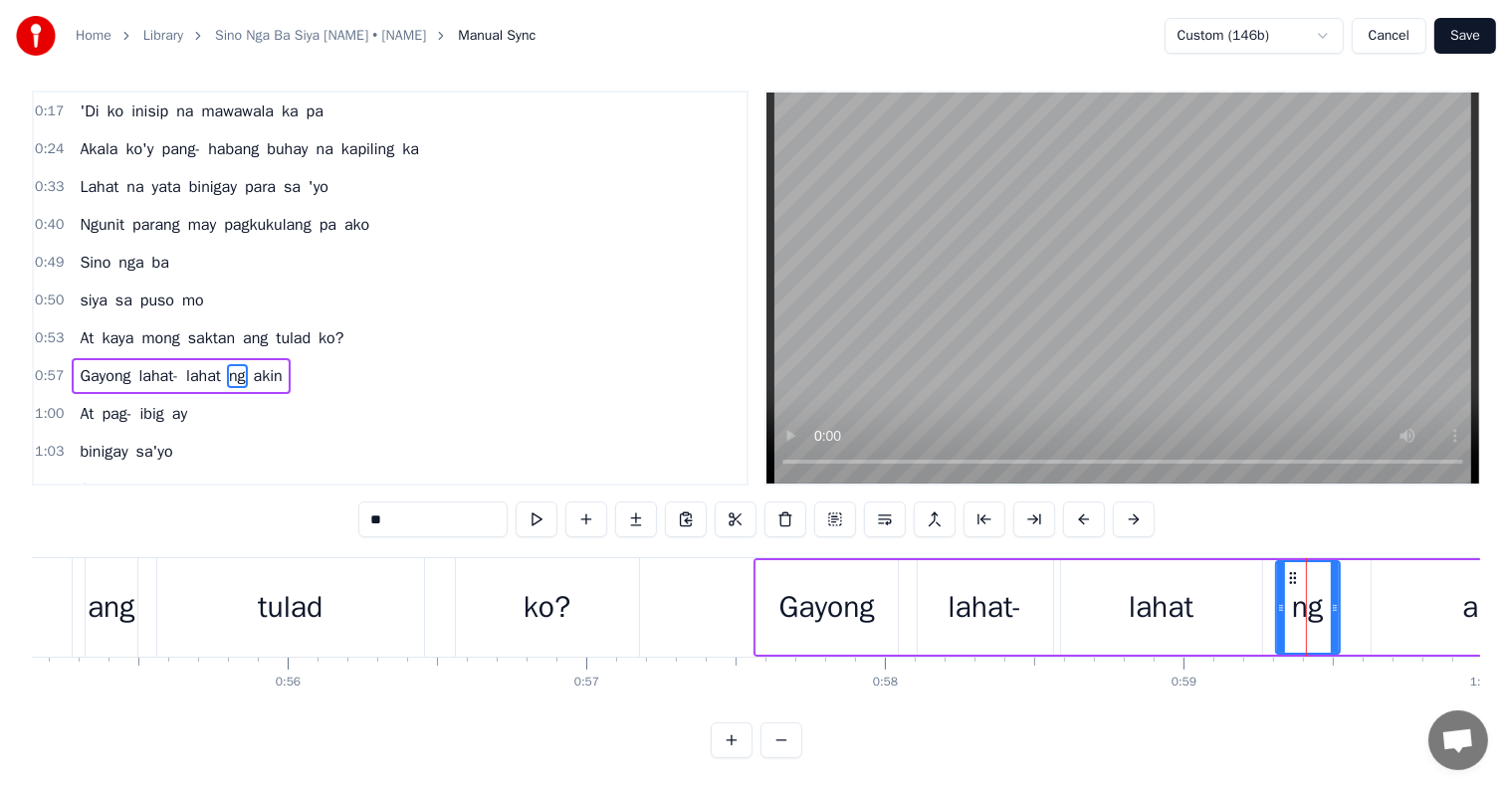 scroll, scrollTop: 0, scrollLeft: 0, axis: both 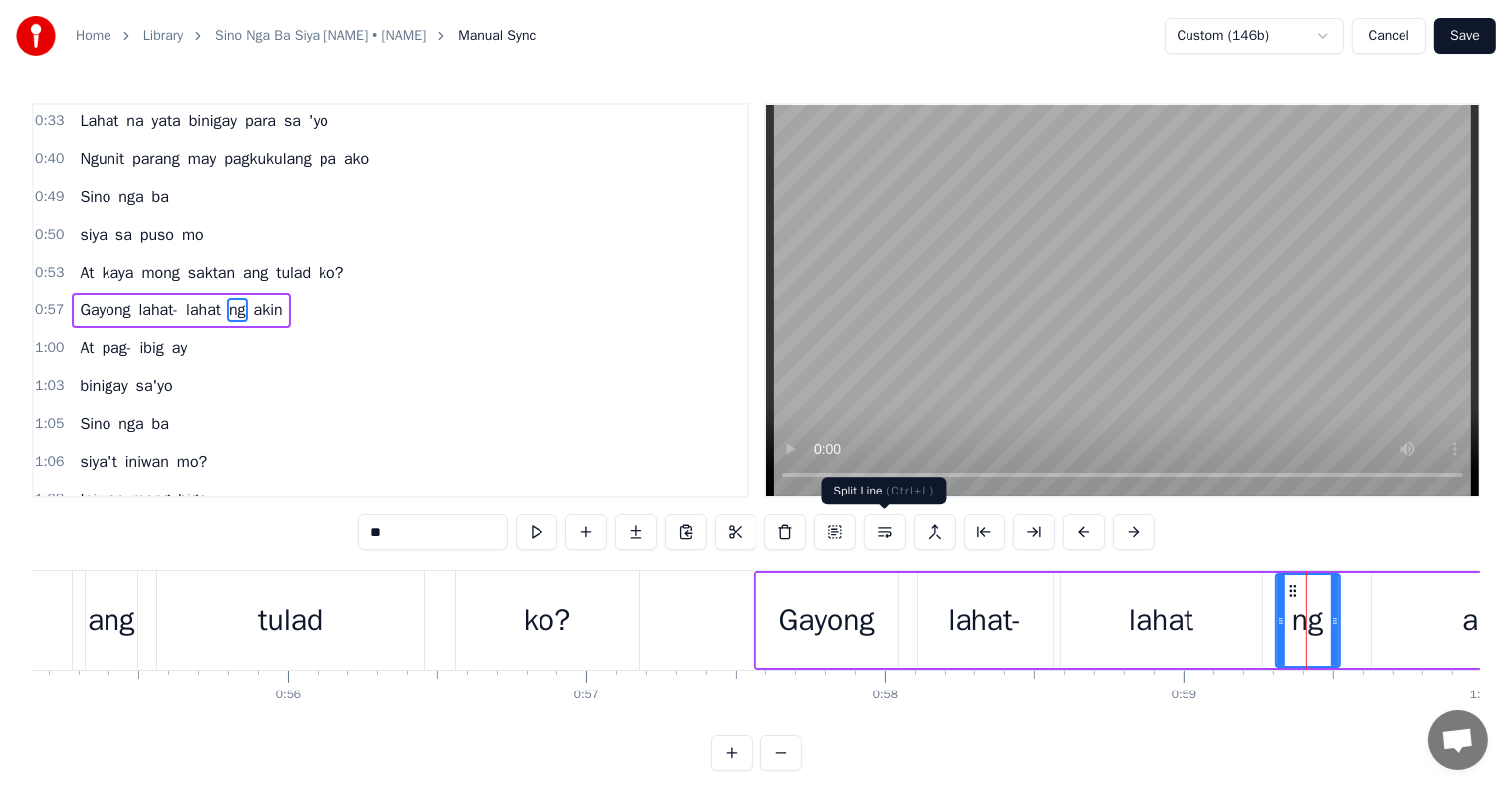 click at bounding box center (885, 532) 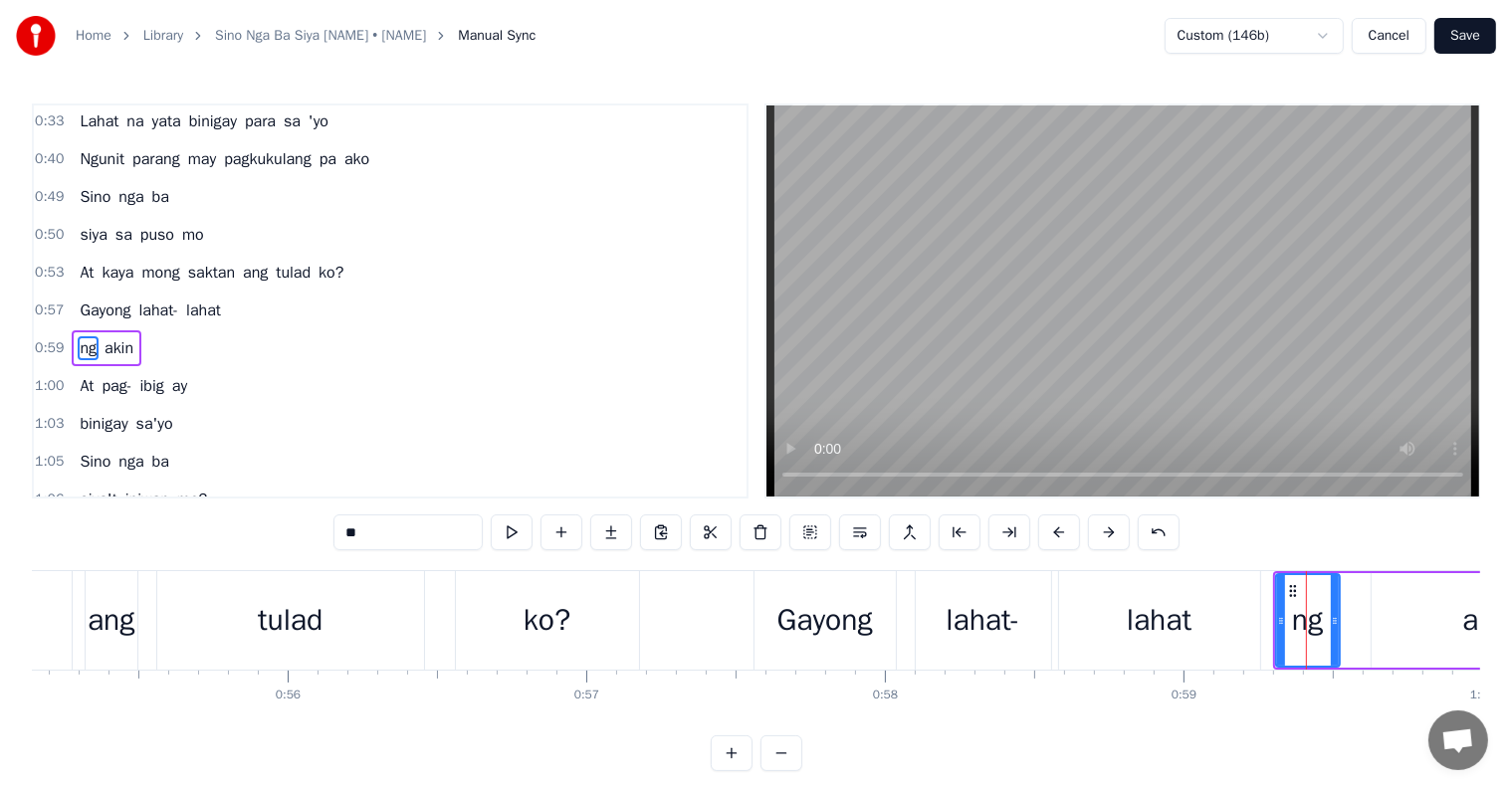 scroll, scrollTop: 115, scrollLeft: 0, axis: vertical 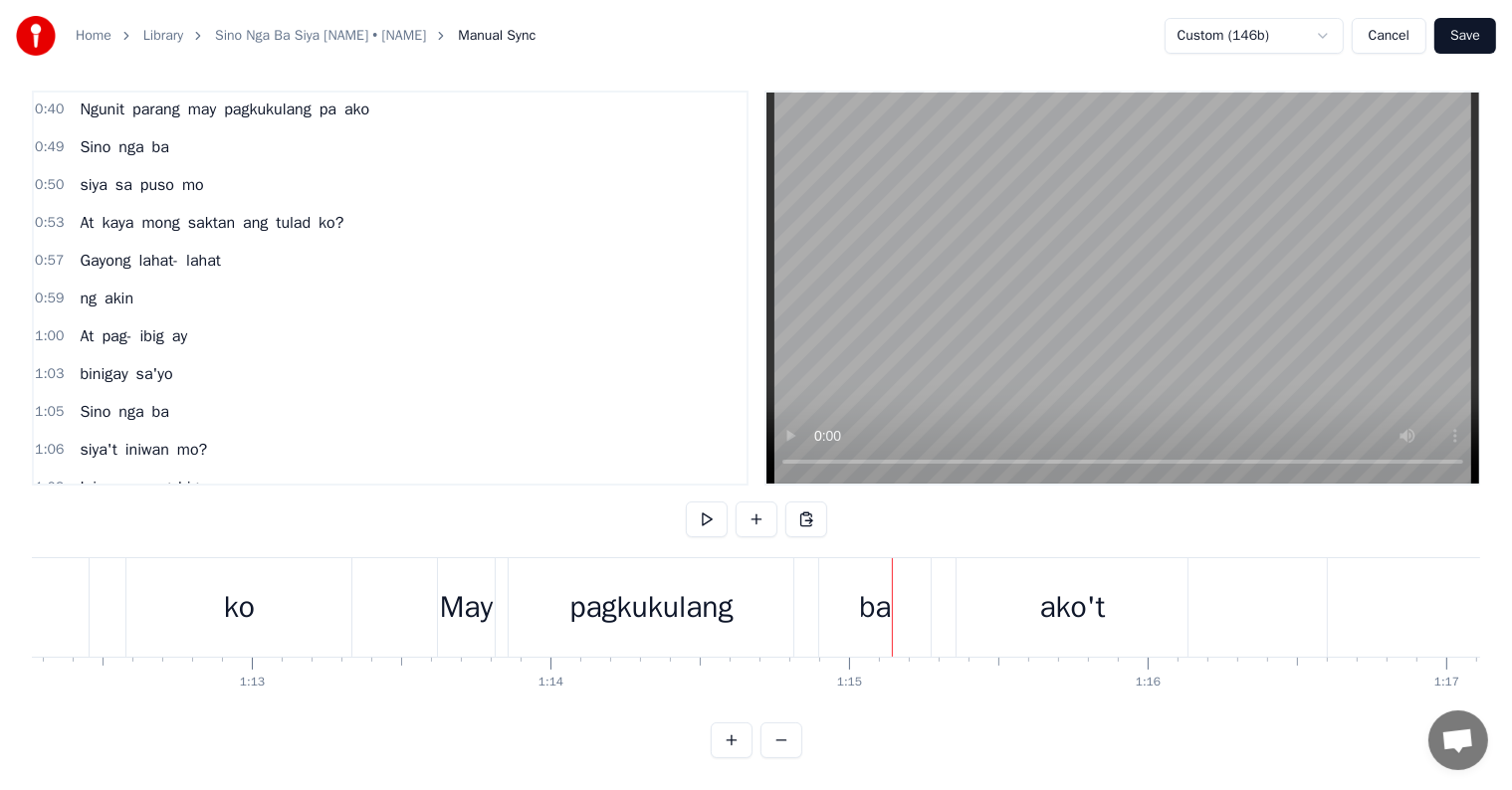 click on "ba" at bounding box center (875, 607) 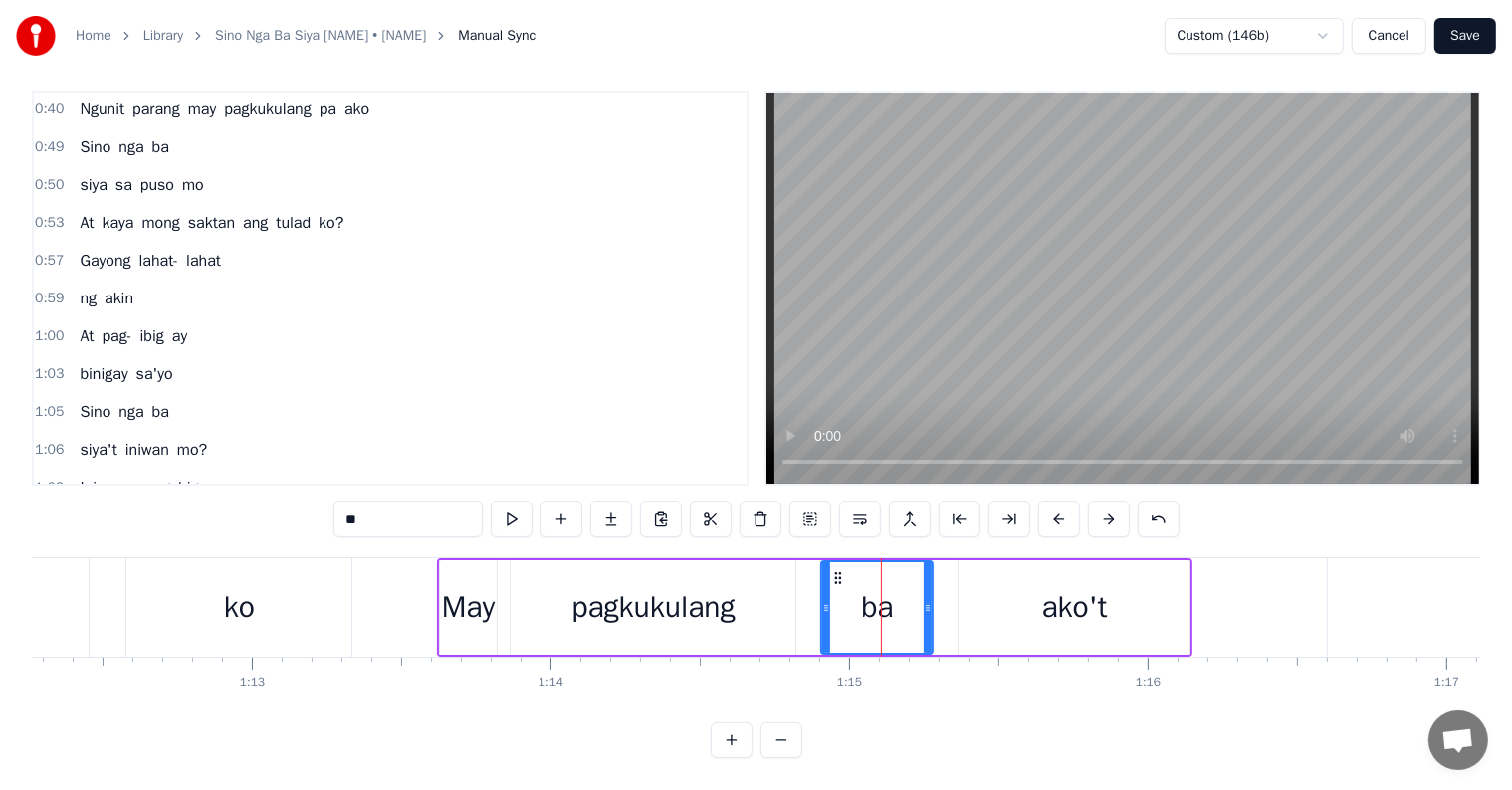 scroll, scrollTop: 0, scrollLeft: 0, axis: both 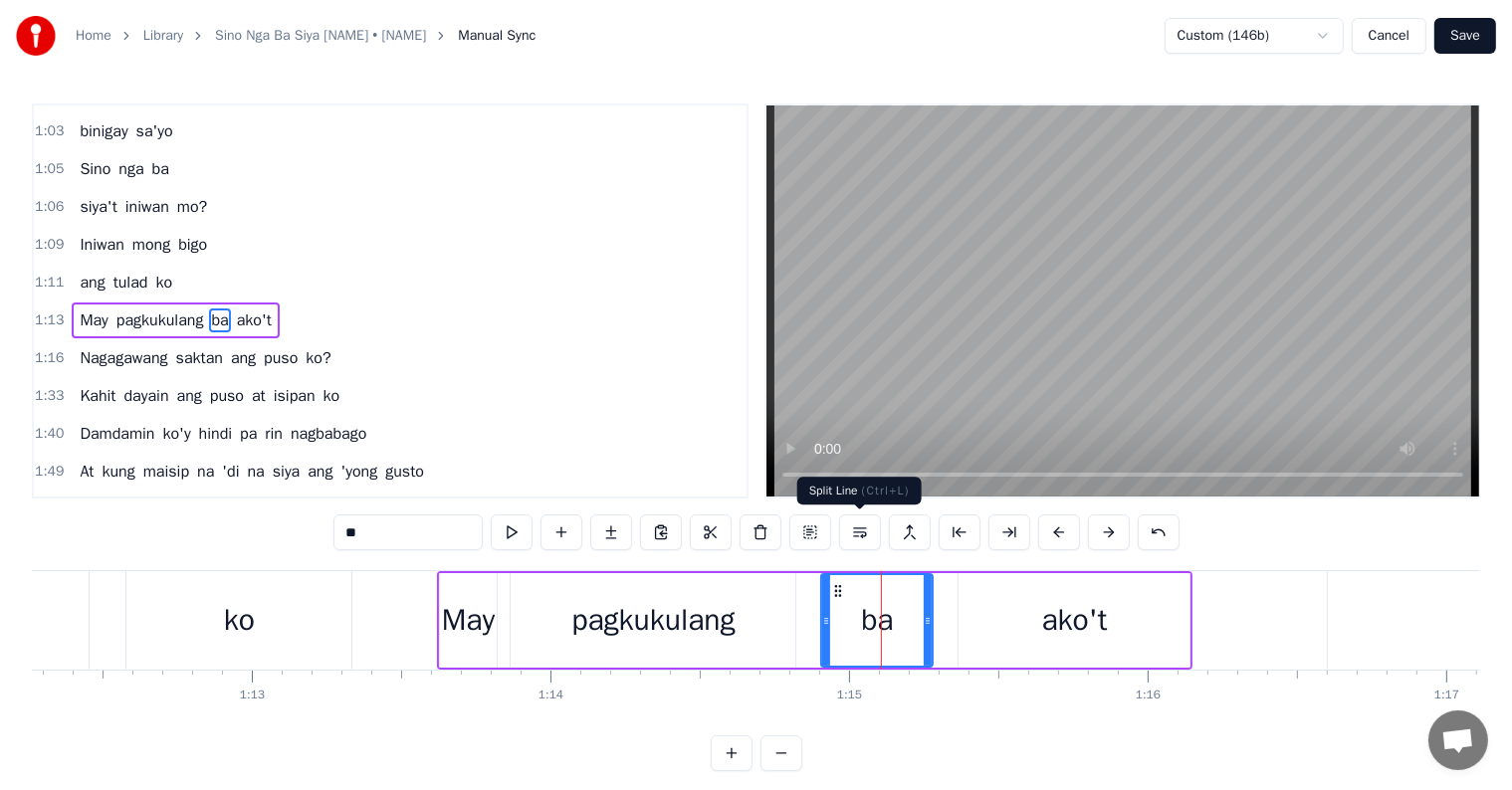 click at bounding box center [860, 532] 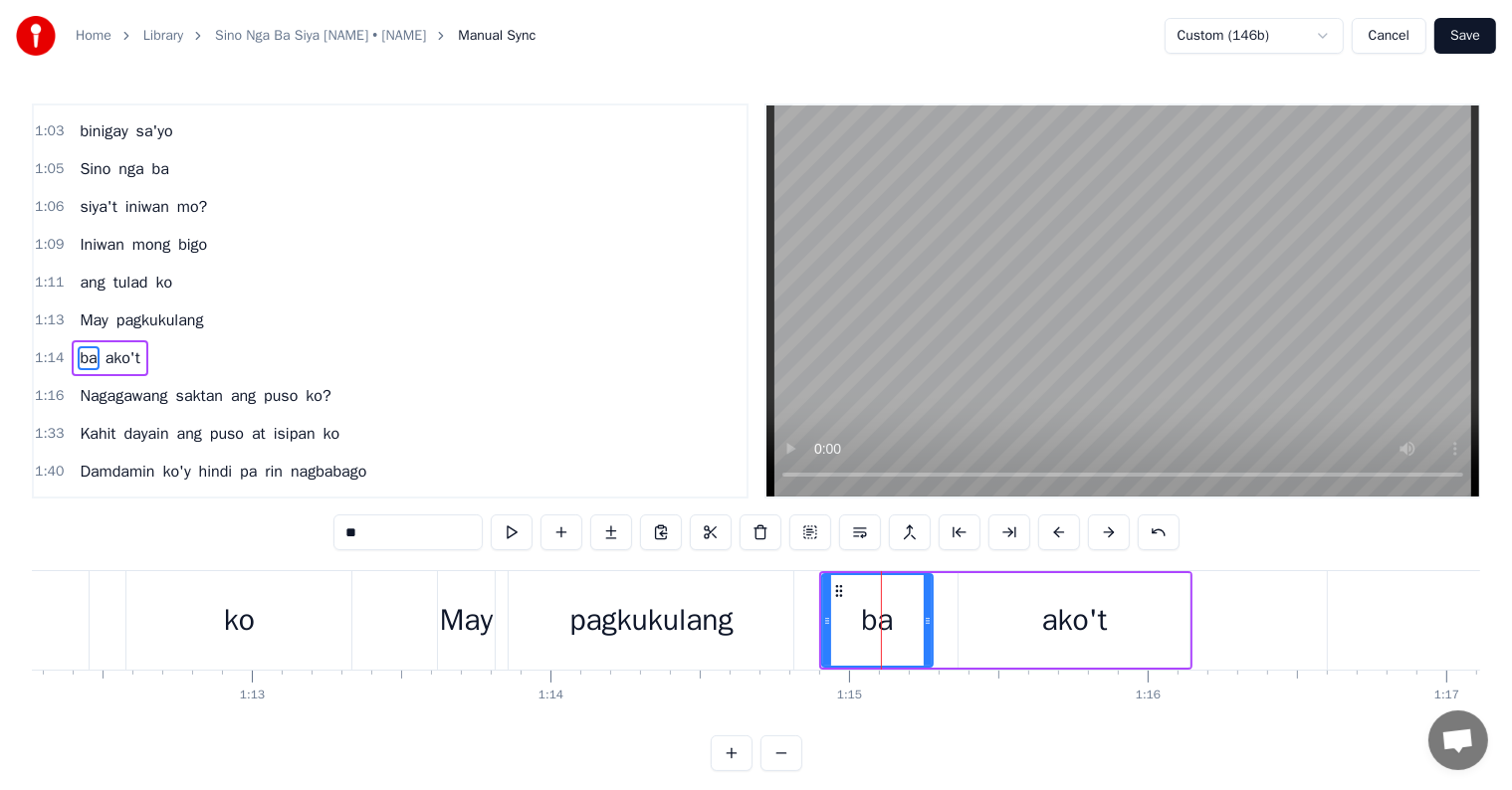 scroll, scrollTop: 408, scrollLeft: 0, axis: vertical 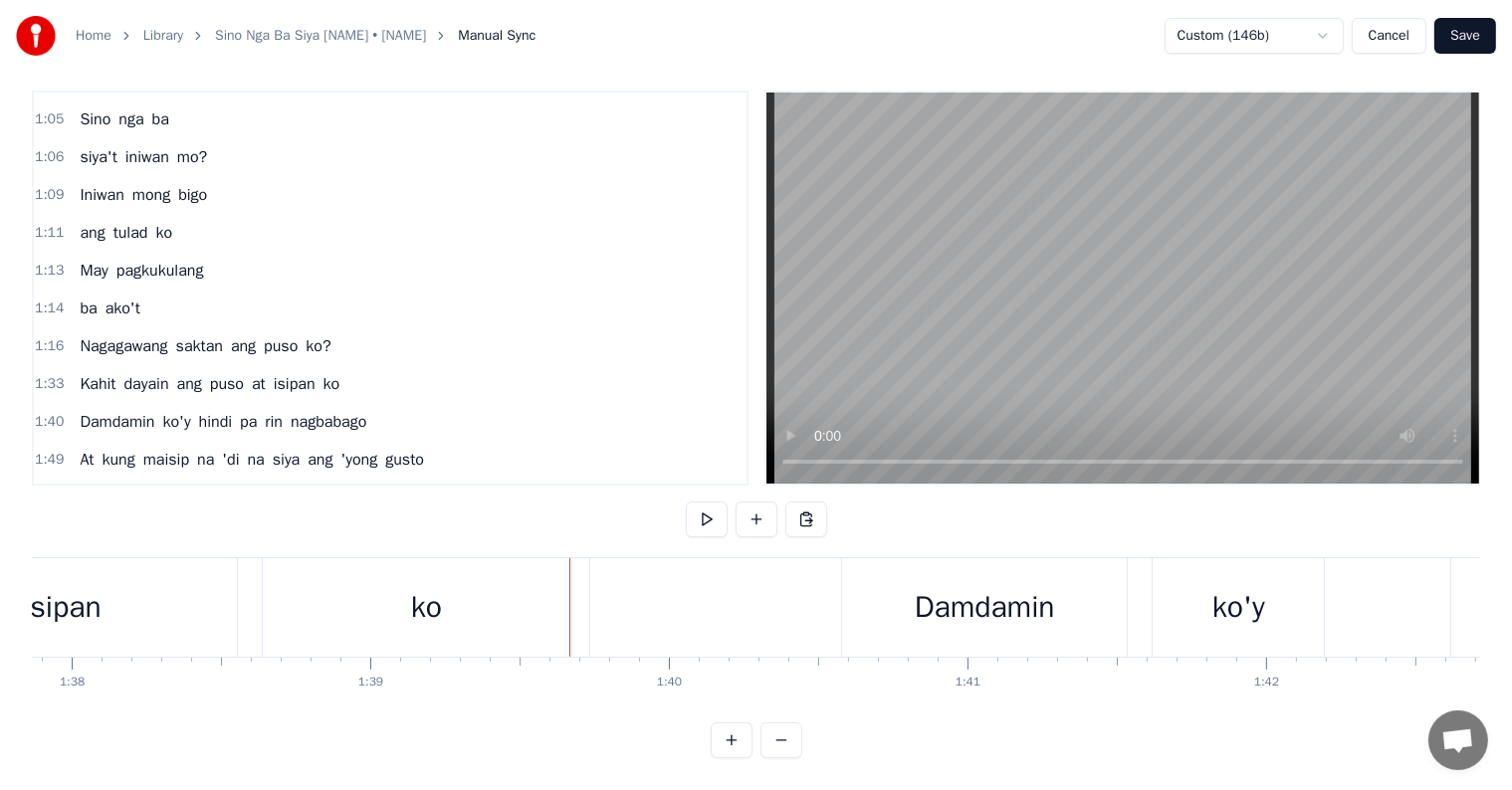 type 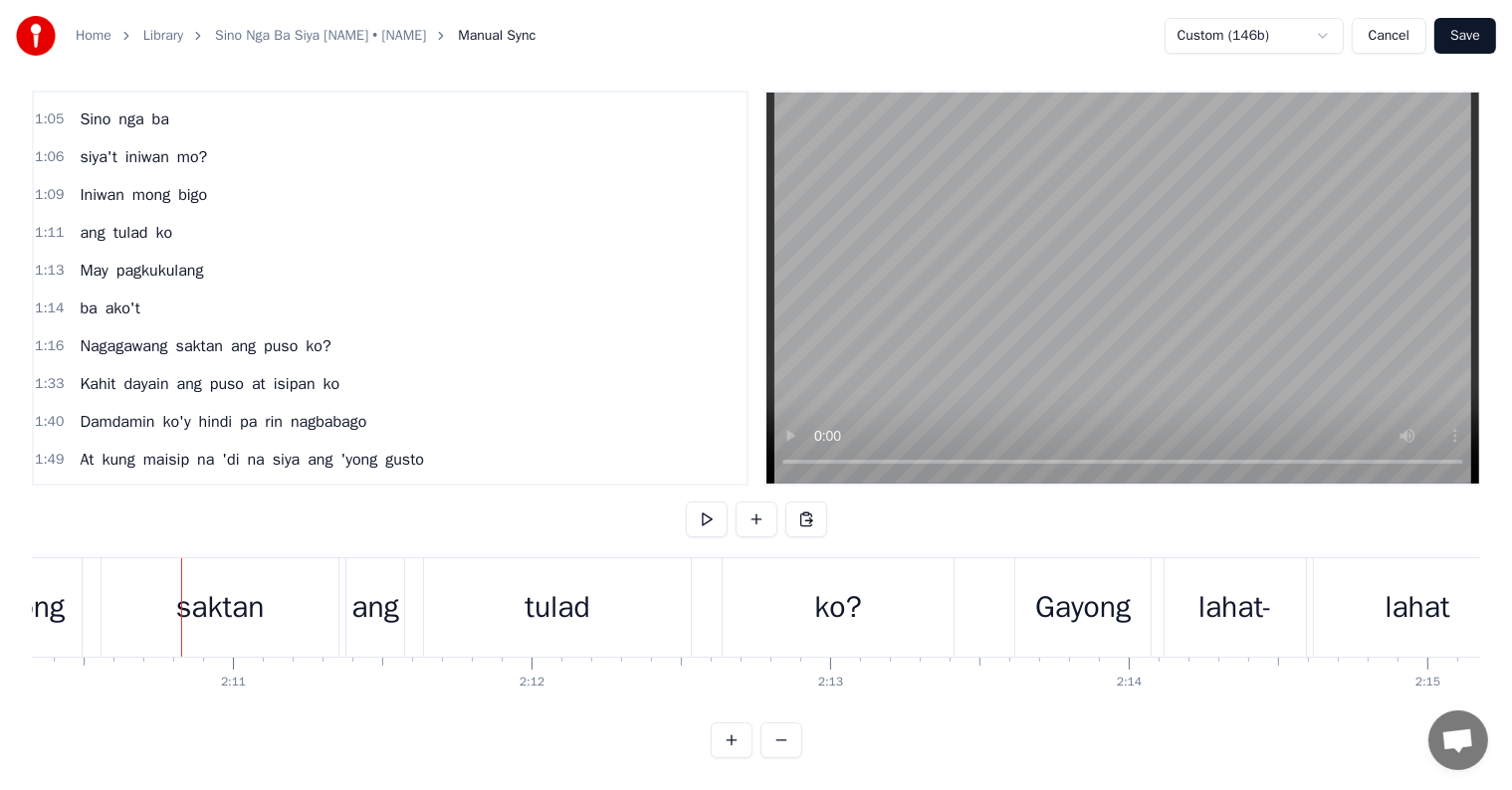 scroll, scrollTop: 0, scrollLeft: 38968, axis: horizontal 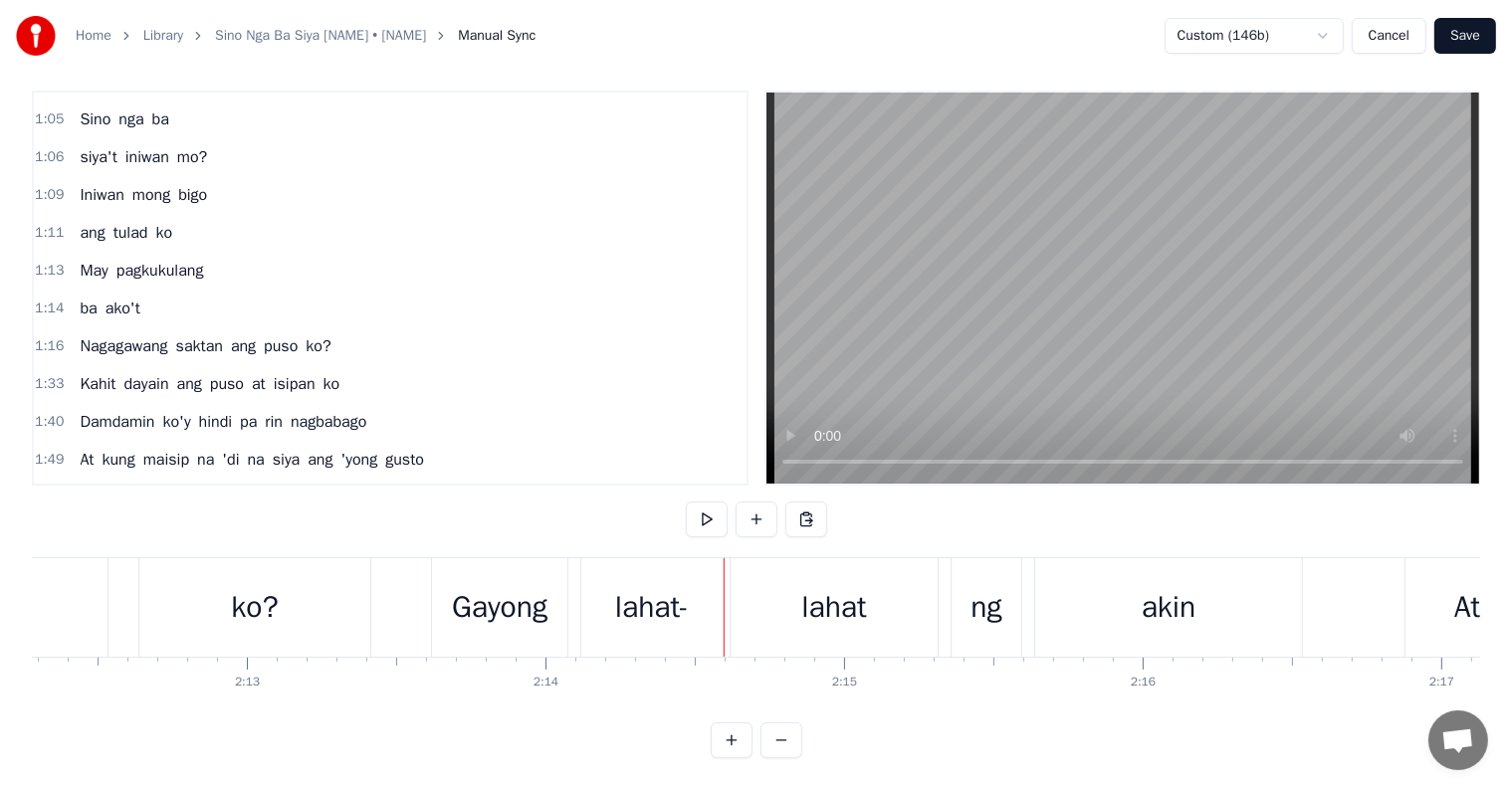 click on "ng" at bounding box center [985, 607] 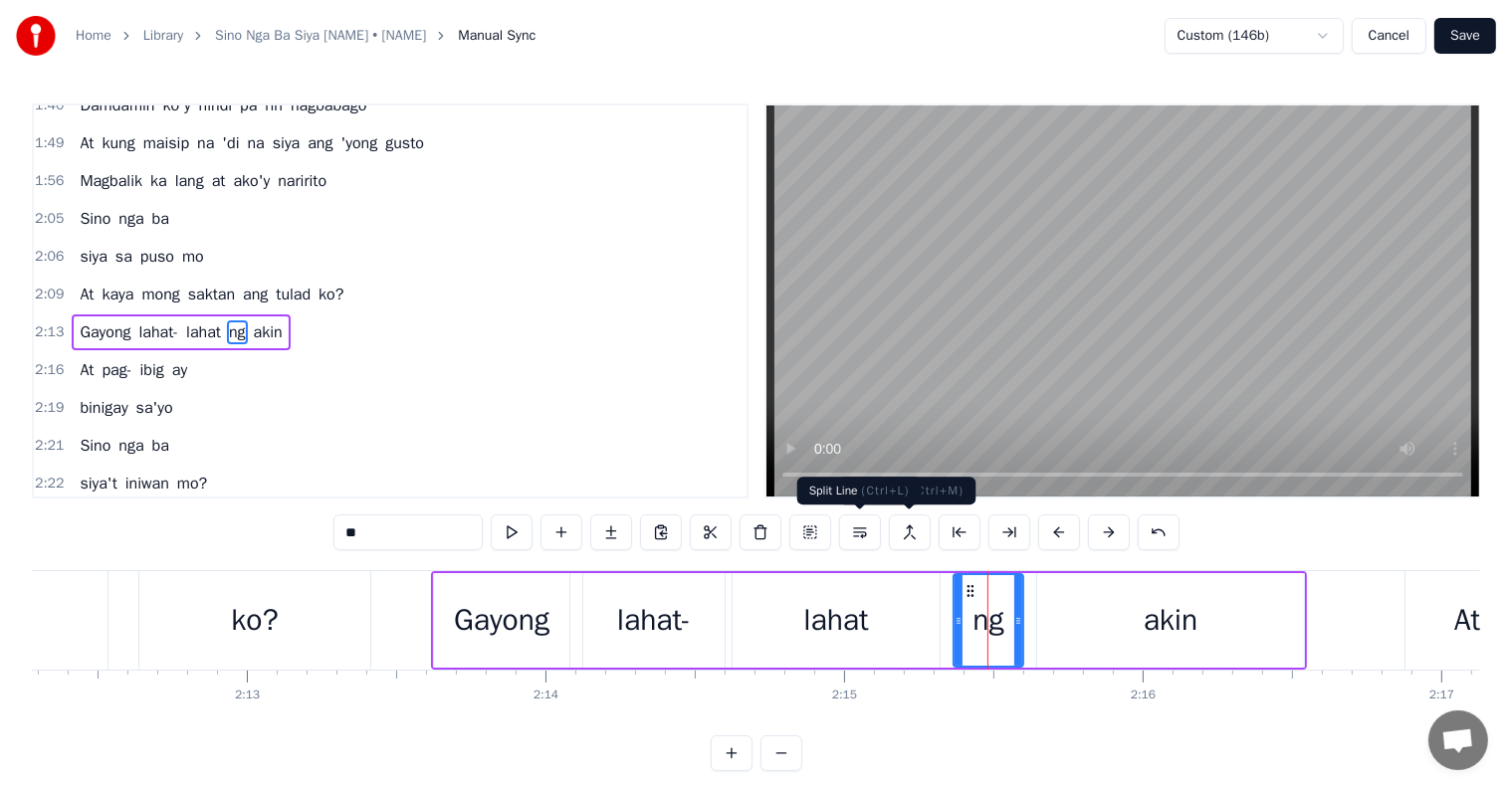 click at bounding box center [860, 532] 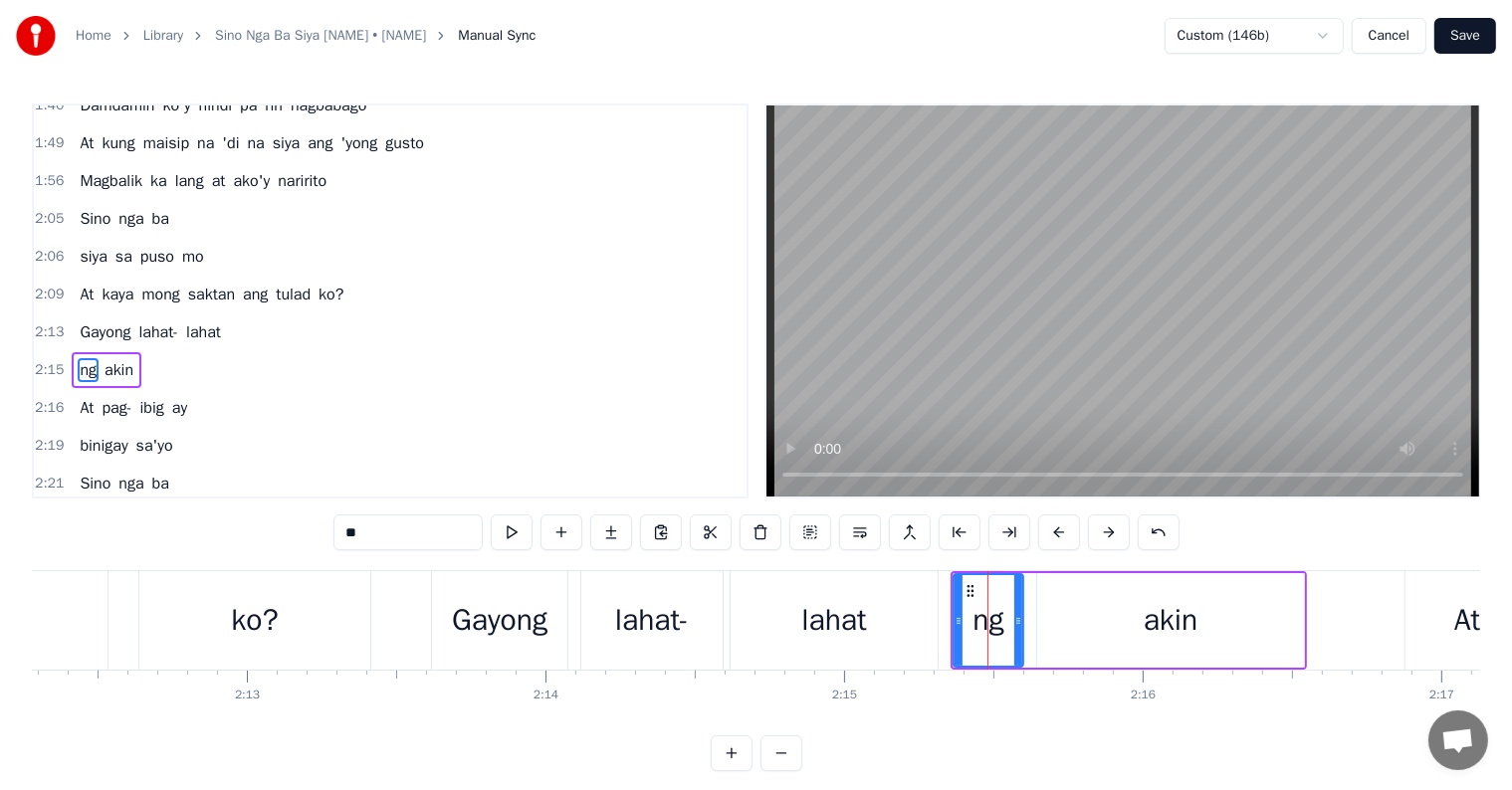 scroll, scrollTop: 774, scrollLeft: 0, axis: vertical 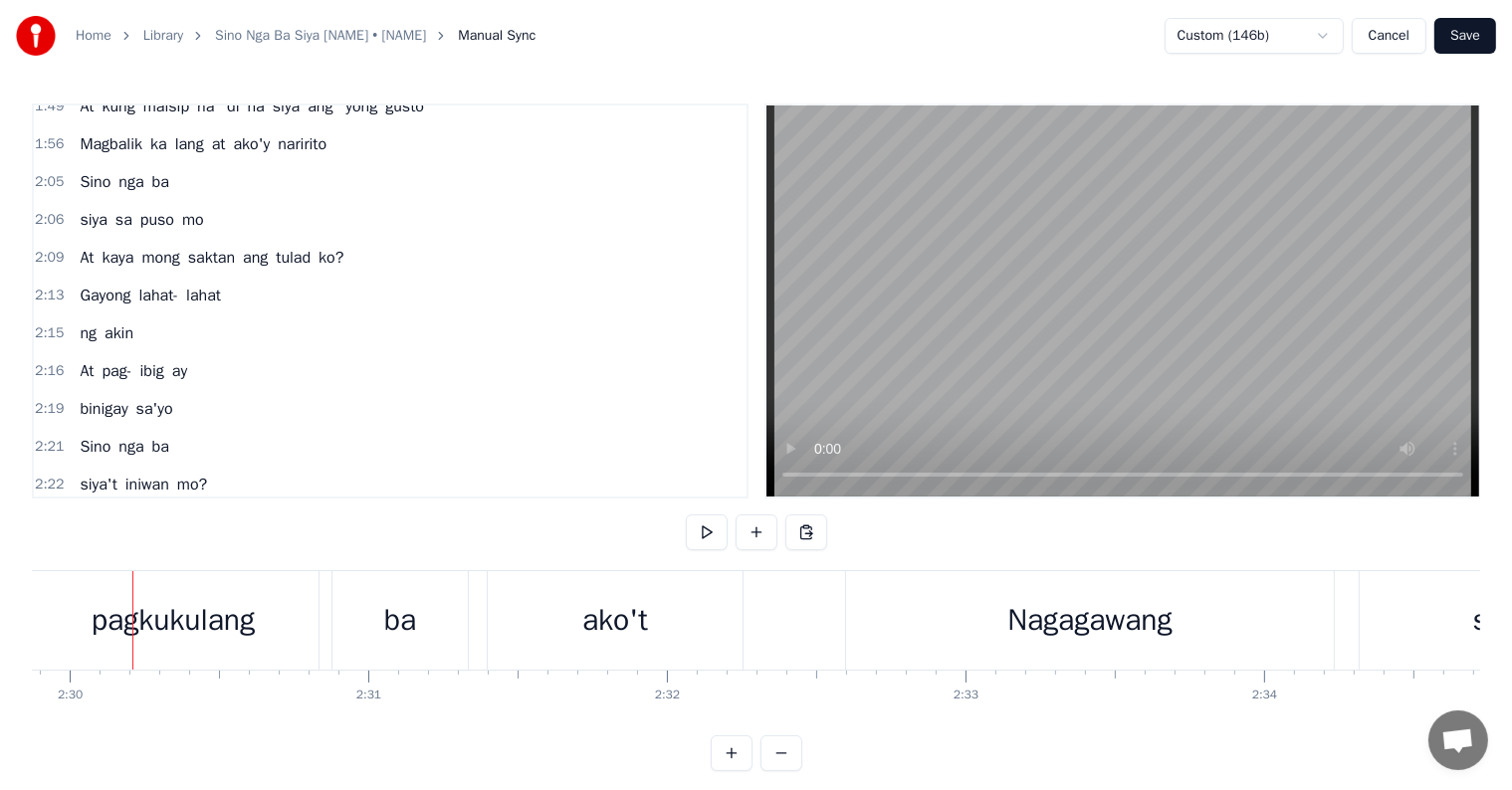 drag, startPoint x: 412, startPoint y: 613, endPoint x: 614, endPoint y: 585, distance: 203.93136 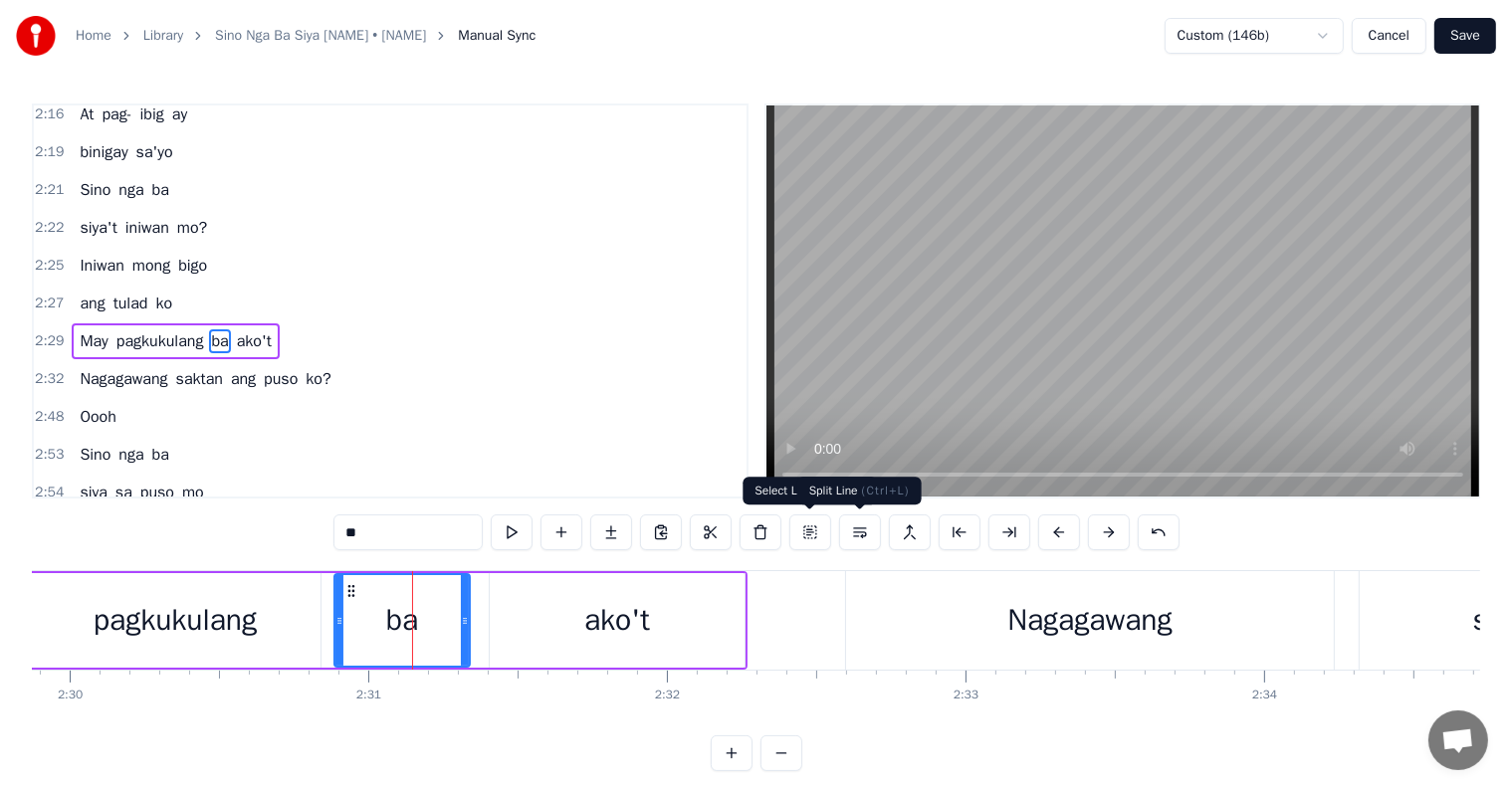 click at bounding box center [860, 532] 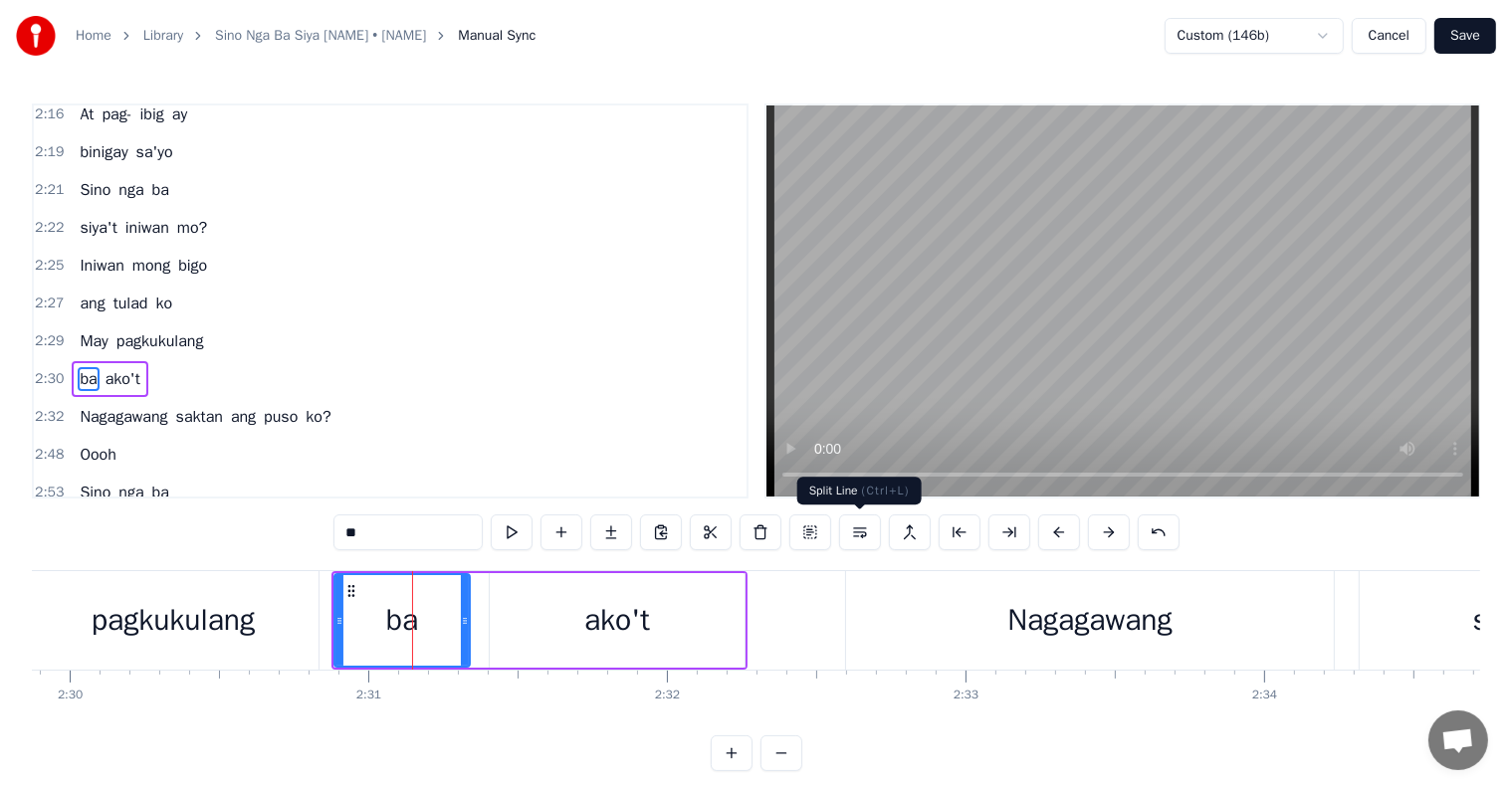 scroll, scrollTop: 1067, scrollLeft: 0, axis: vertical 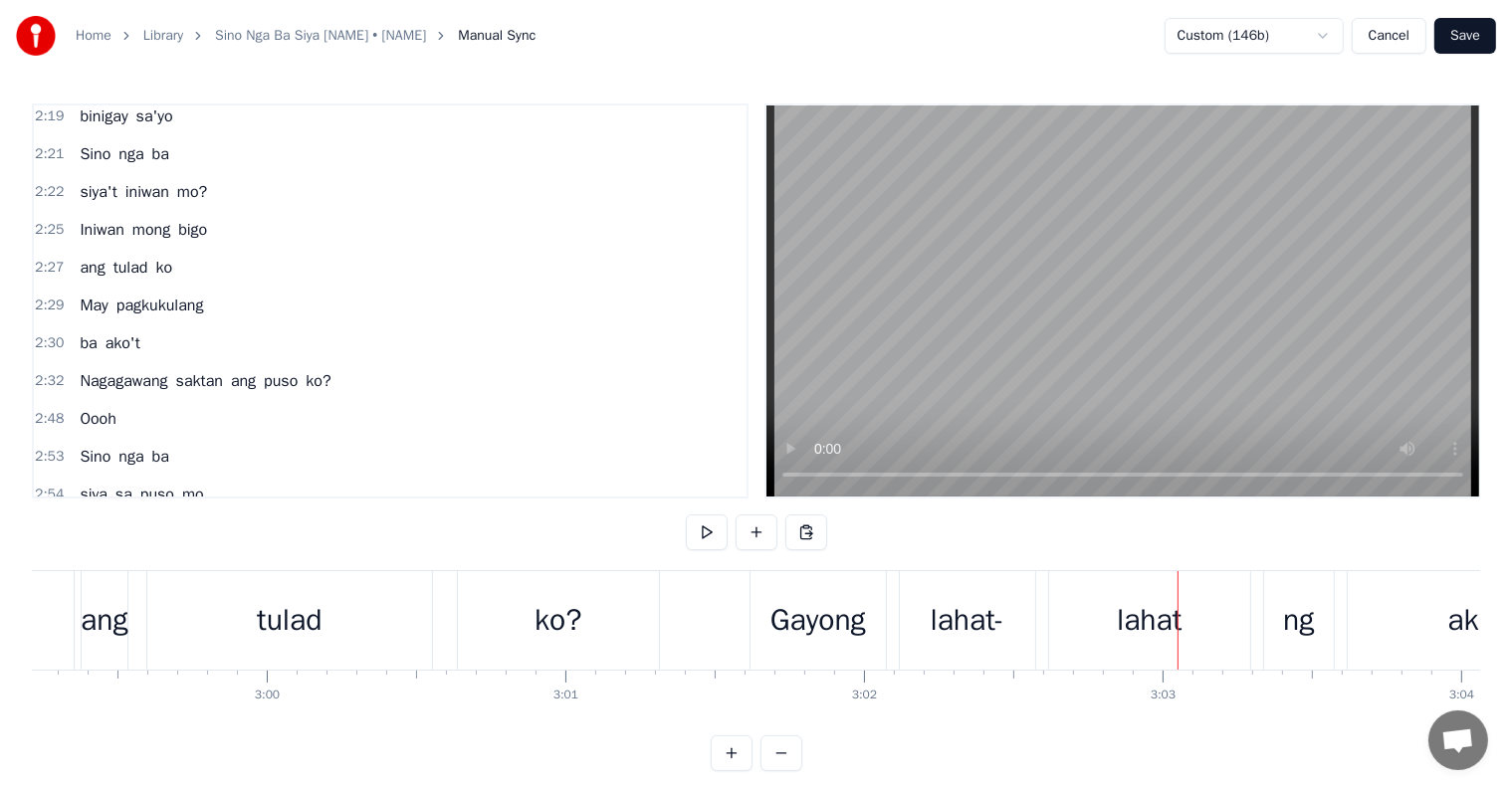 click on "ng" at bounding box center (1299, 620) 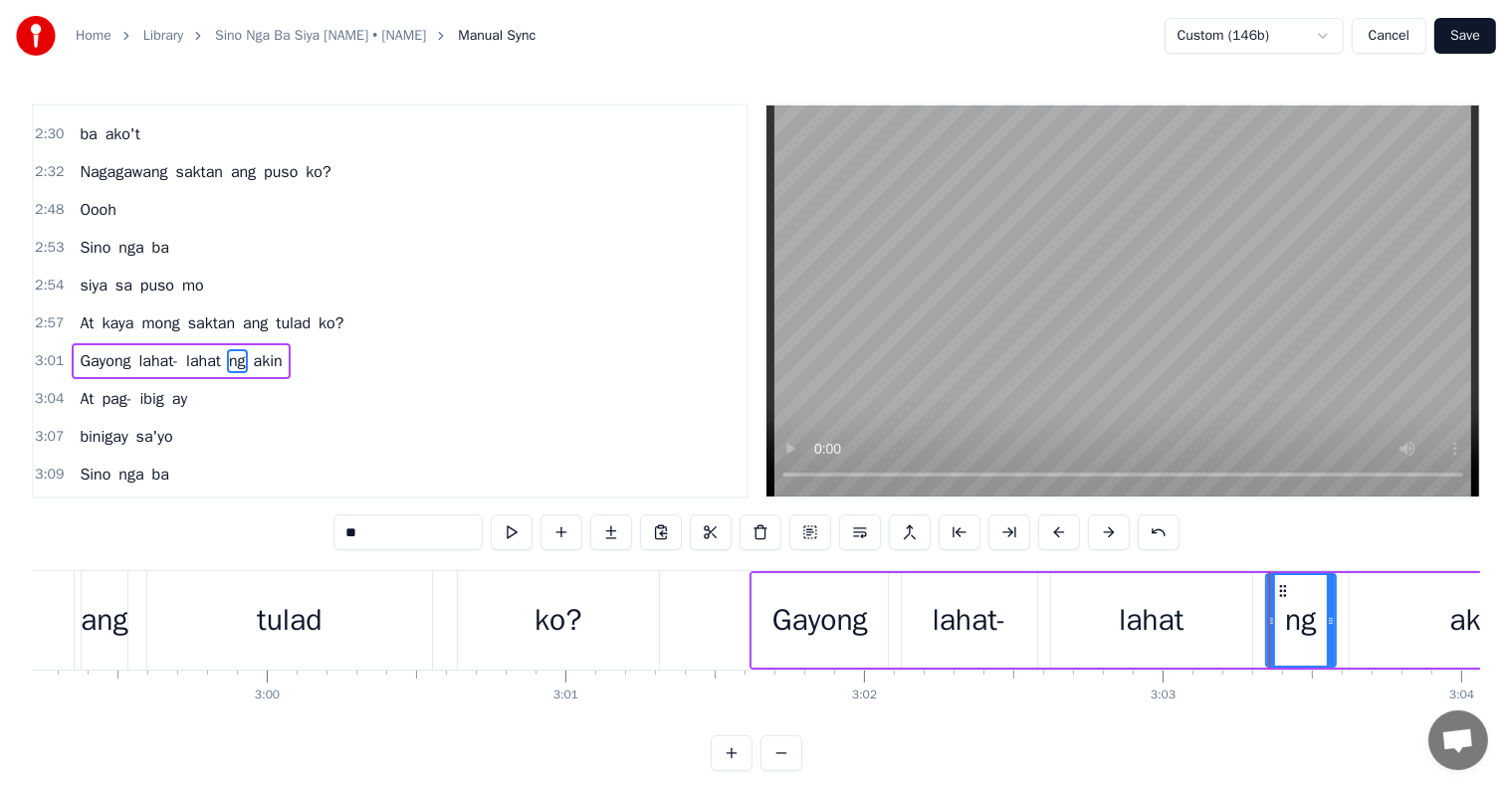 scroll, scrollTop: 1286, scrollLeft: 0, axis: vertical 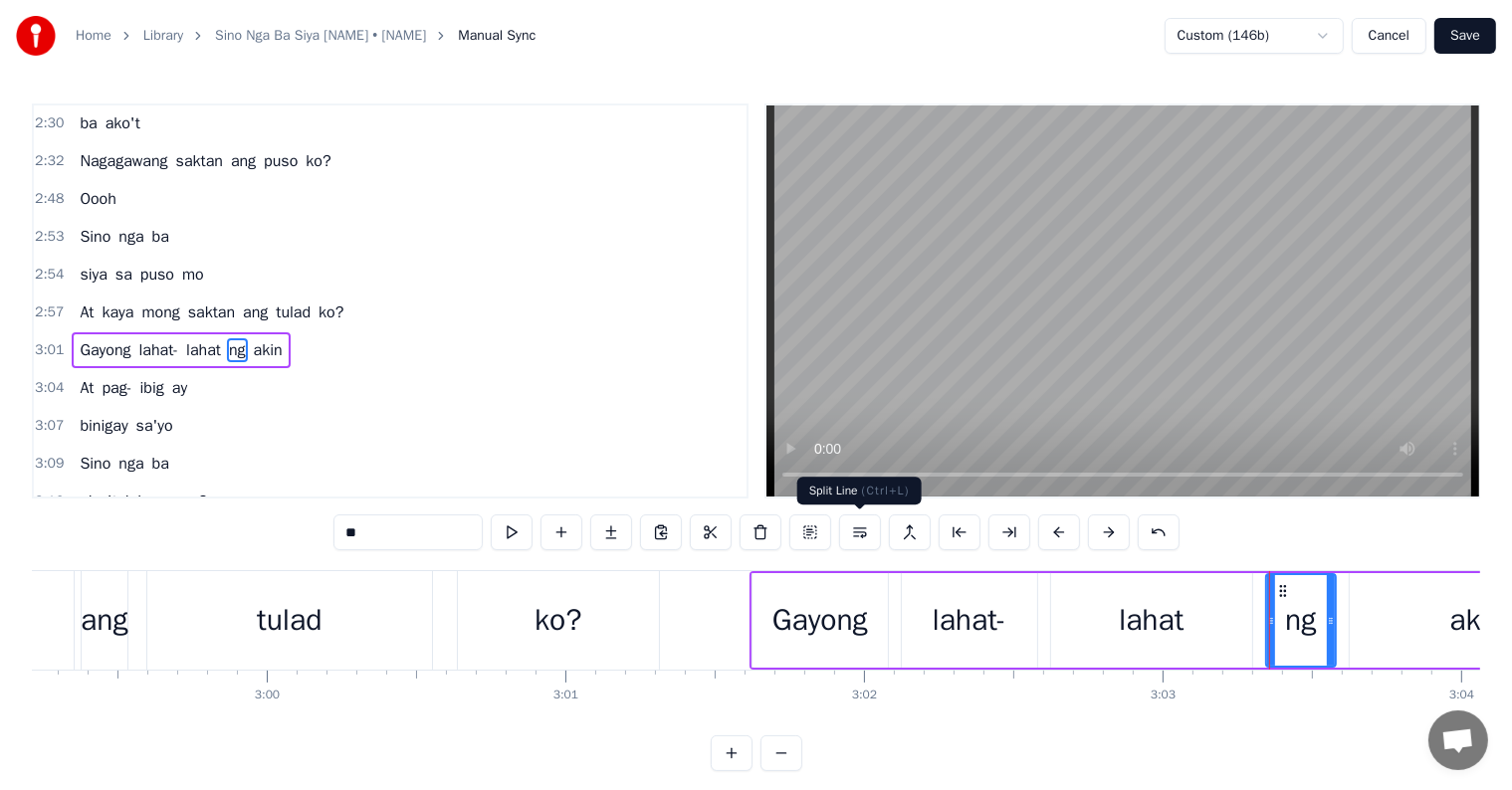 click at bounding box center [860, 532] 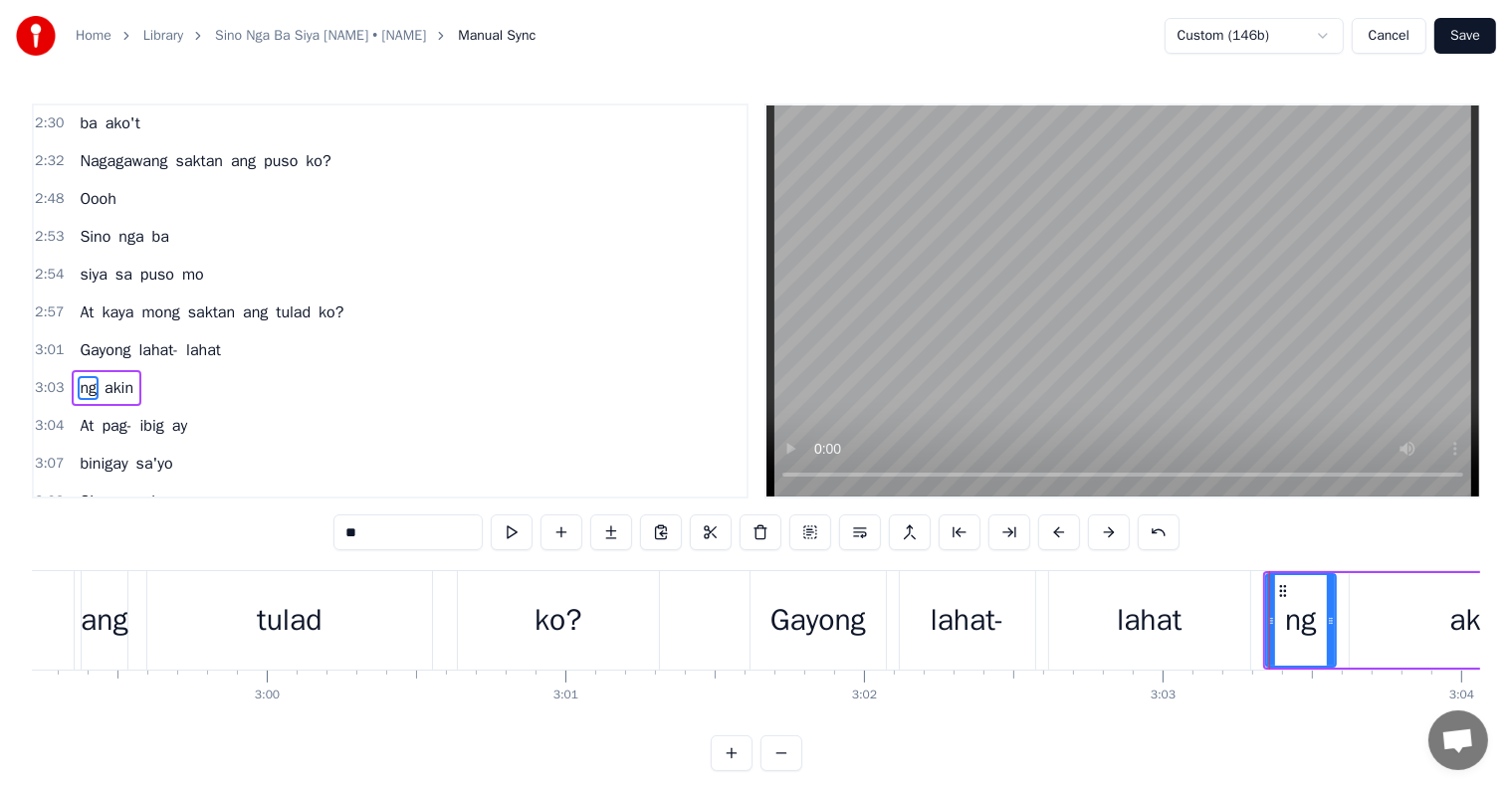 scroll, scrollTop: 1323, scrollLeft: 0, axis: vertical 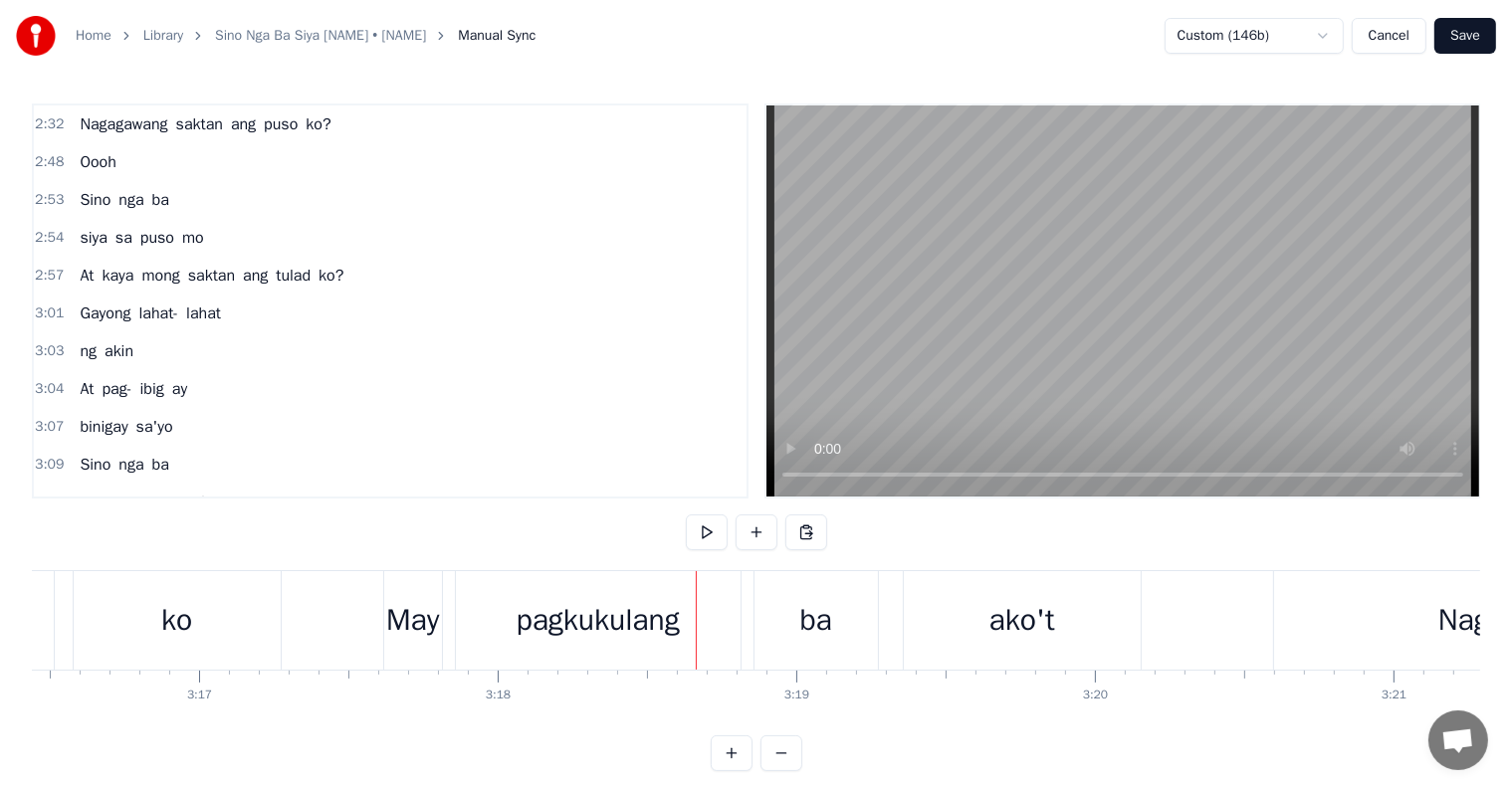 click on "ba" at bounding box center [816, 620] 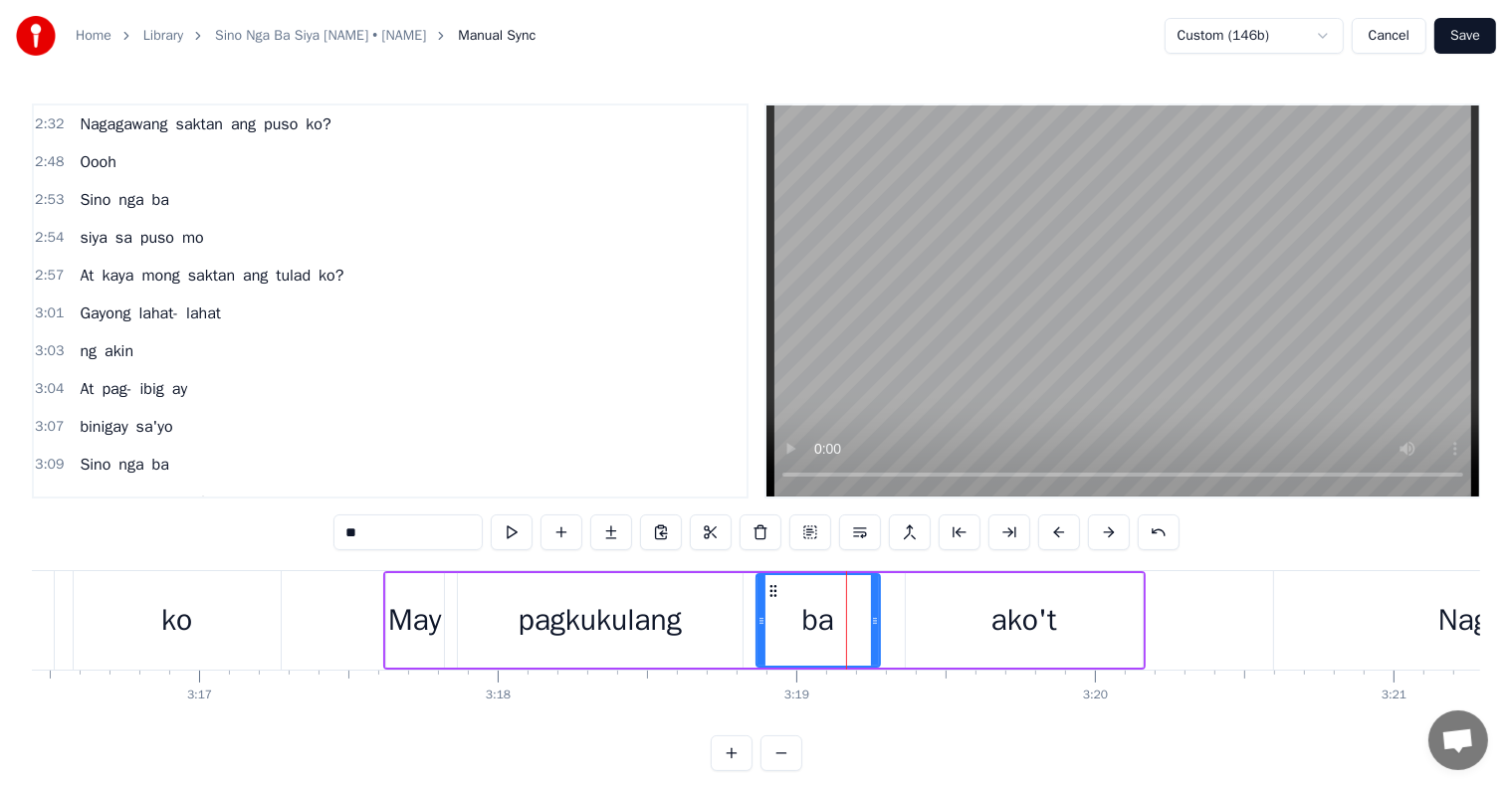 scroll, scrollTop: 30, scrollLeft: 0, axis: vertical 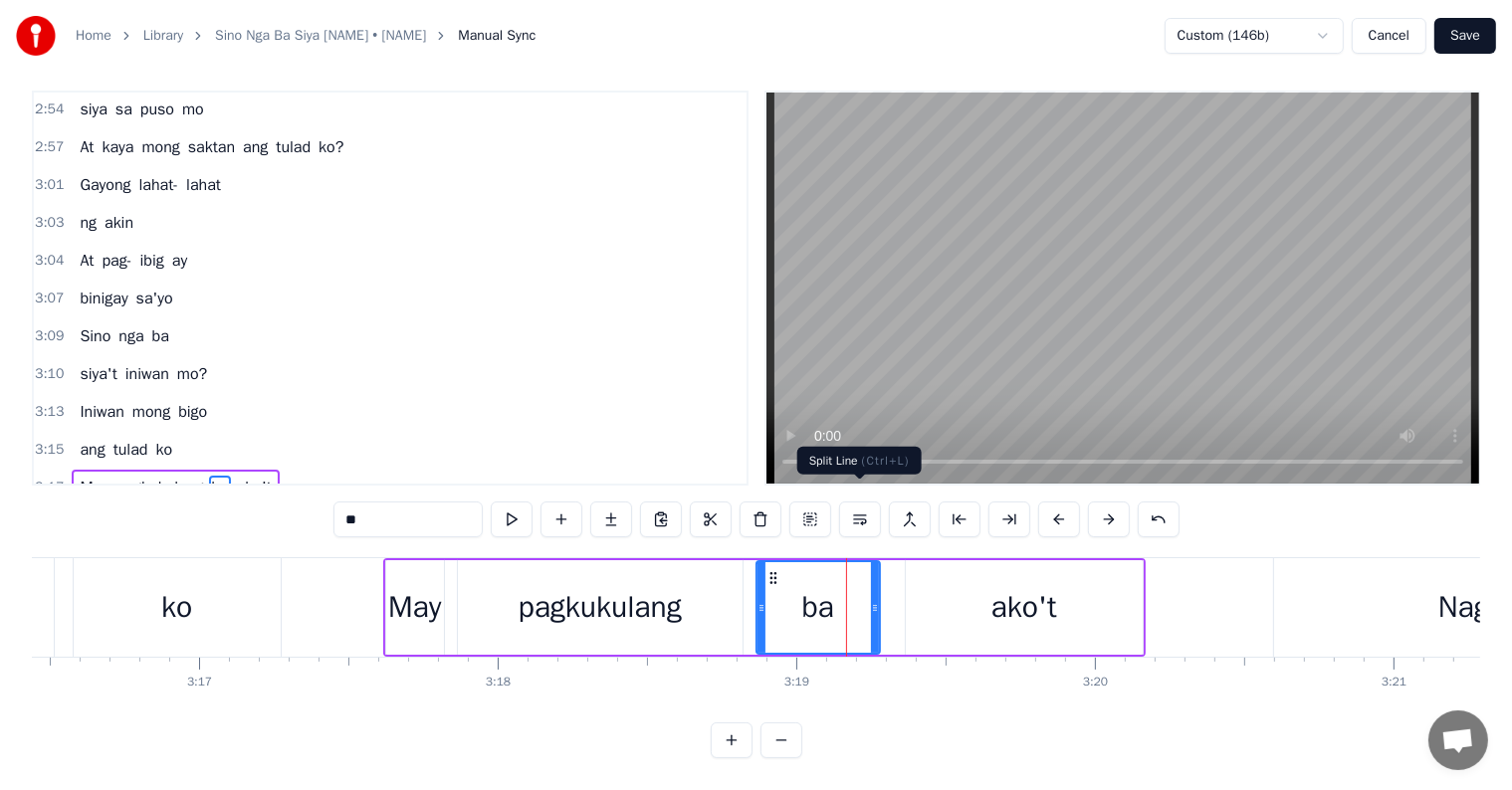 click at bounding box center (860, 519) 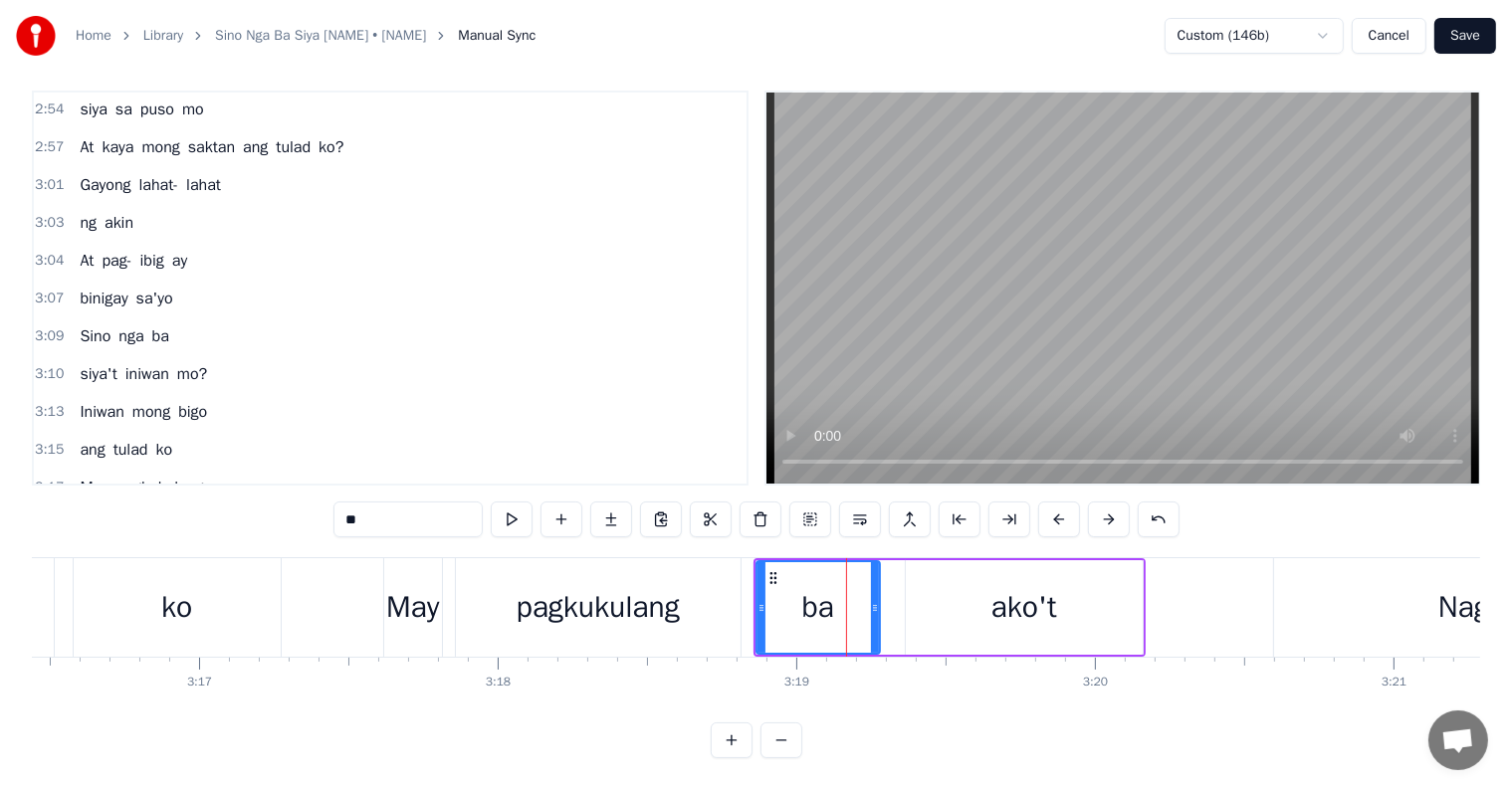 scroll, scrollTop: 1476, scrollLeft: 0, axis: vertical 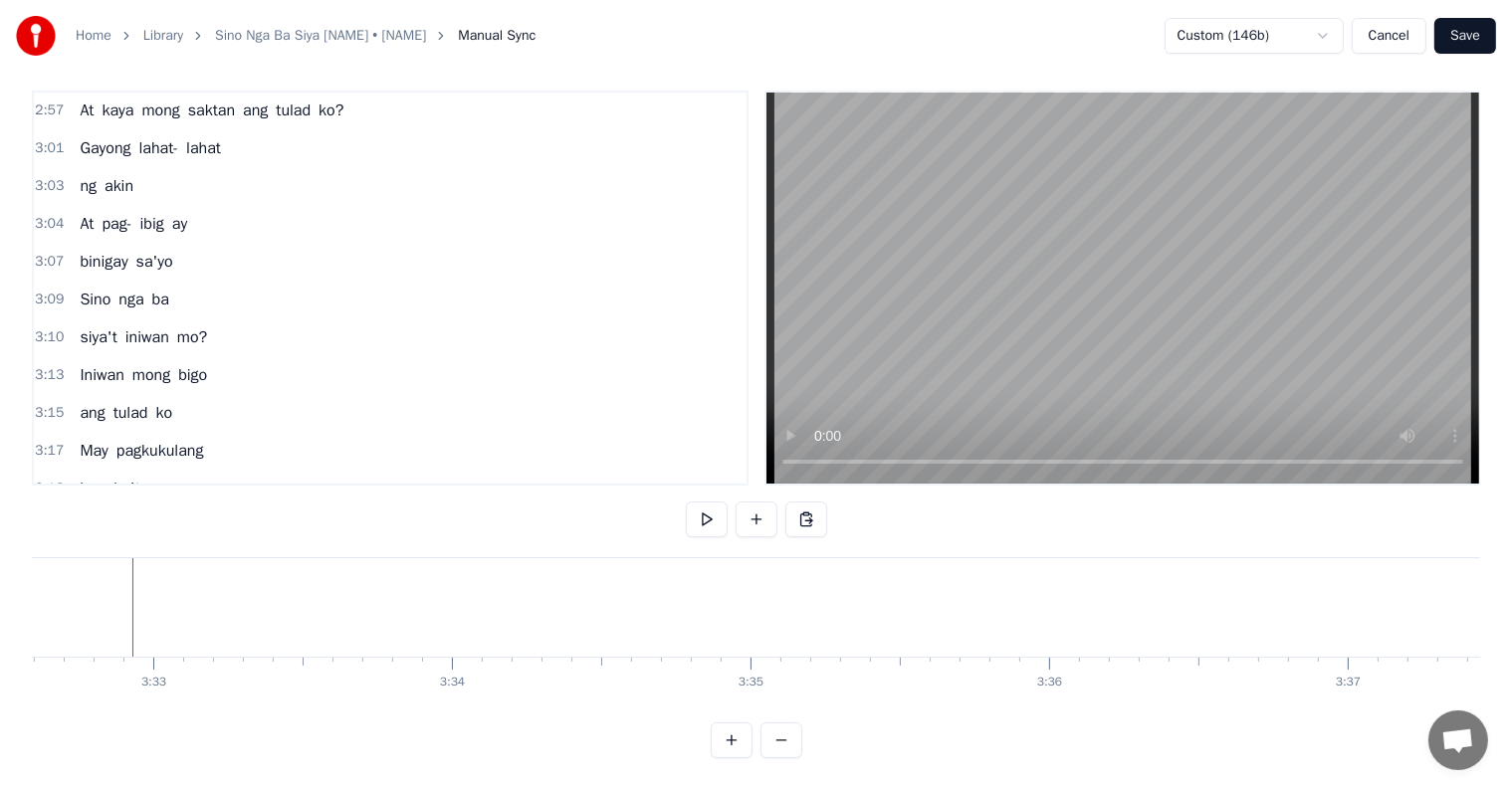 click on "Save" at bounding box center [1465, 36] 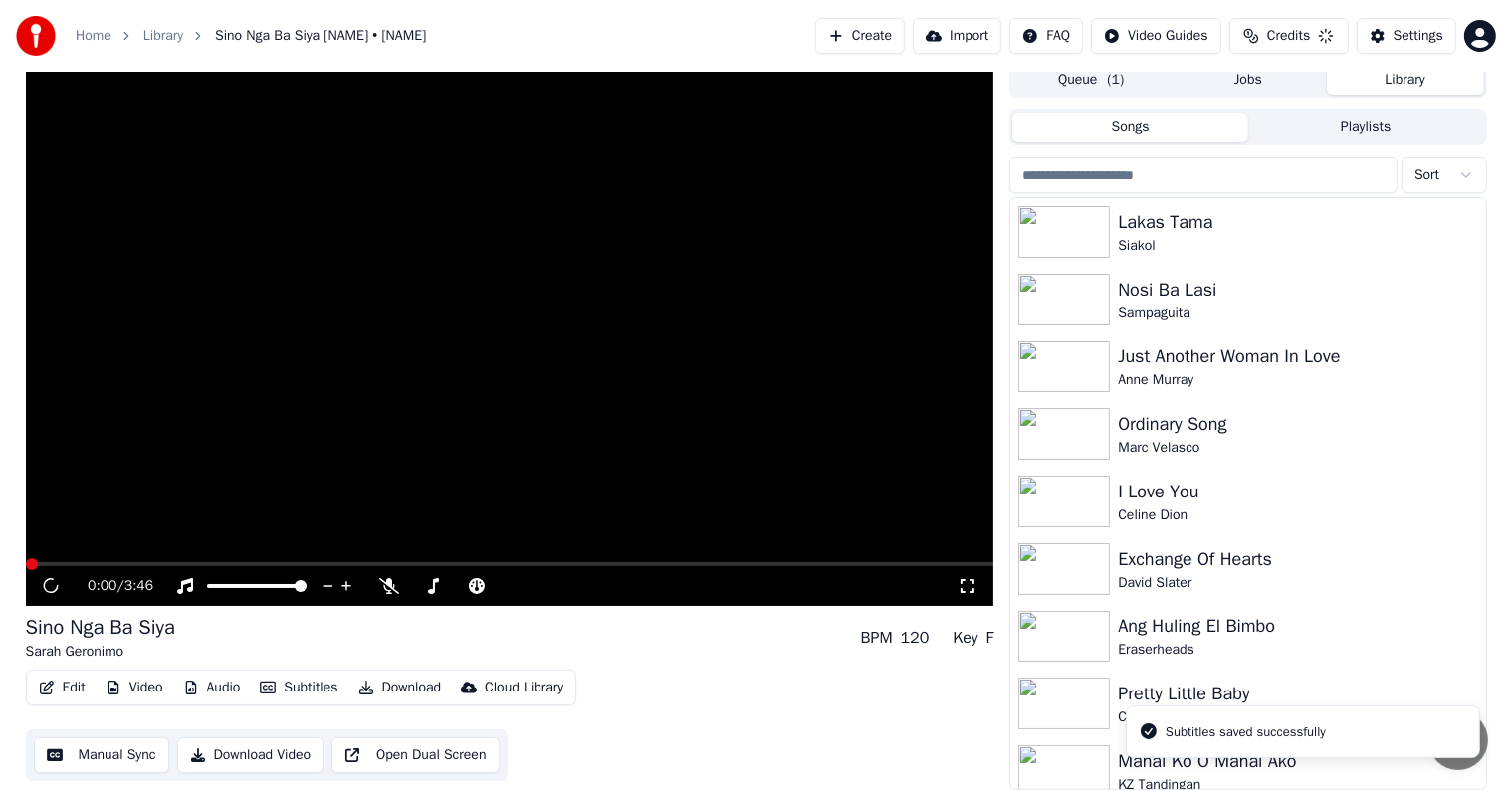 scroll, scrollTop: 9, scrollLeft: 0, axis: vertical 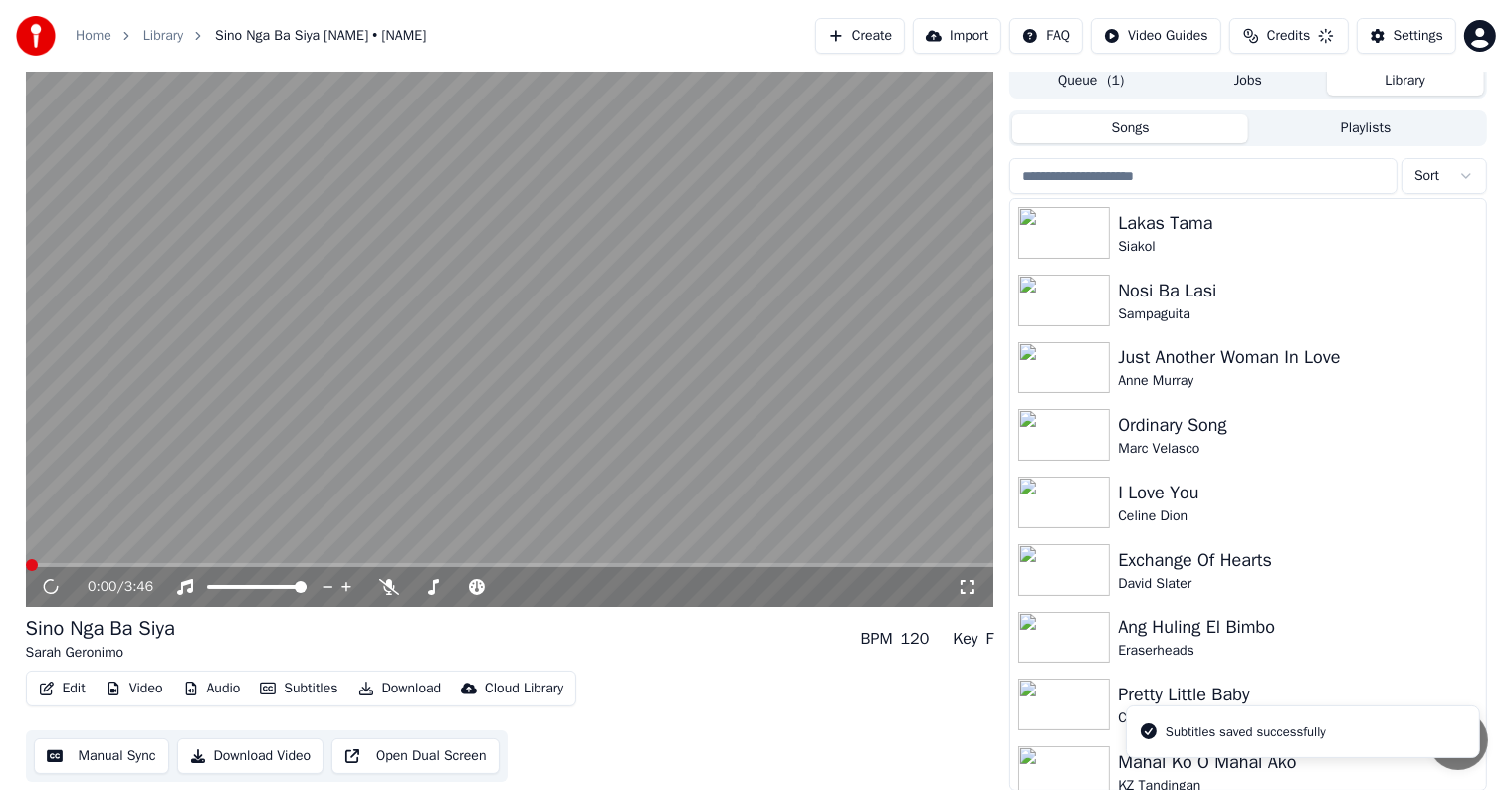 click on "Download" at bounding box center [400, 689] 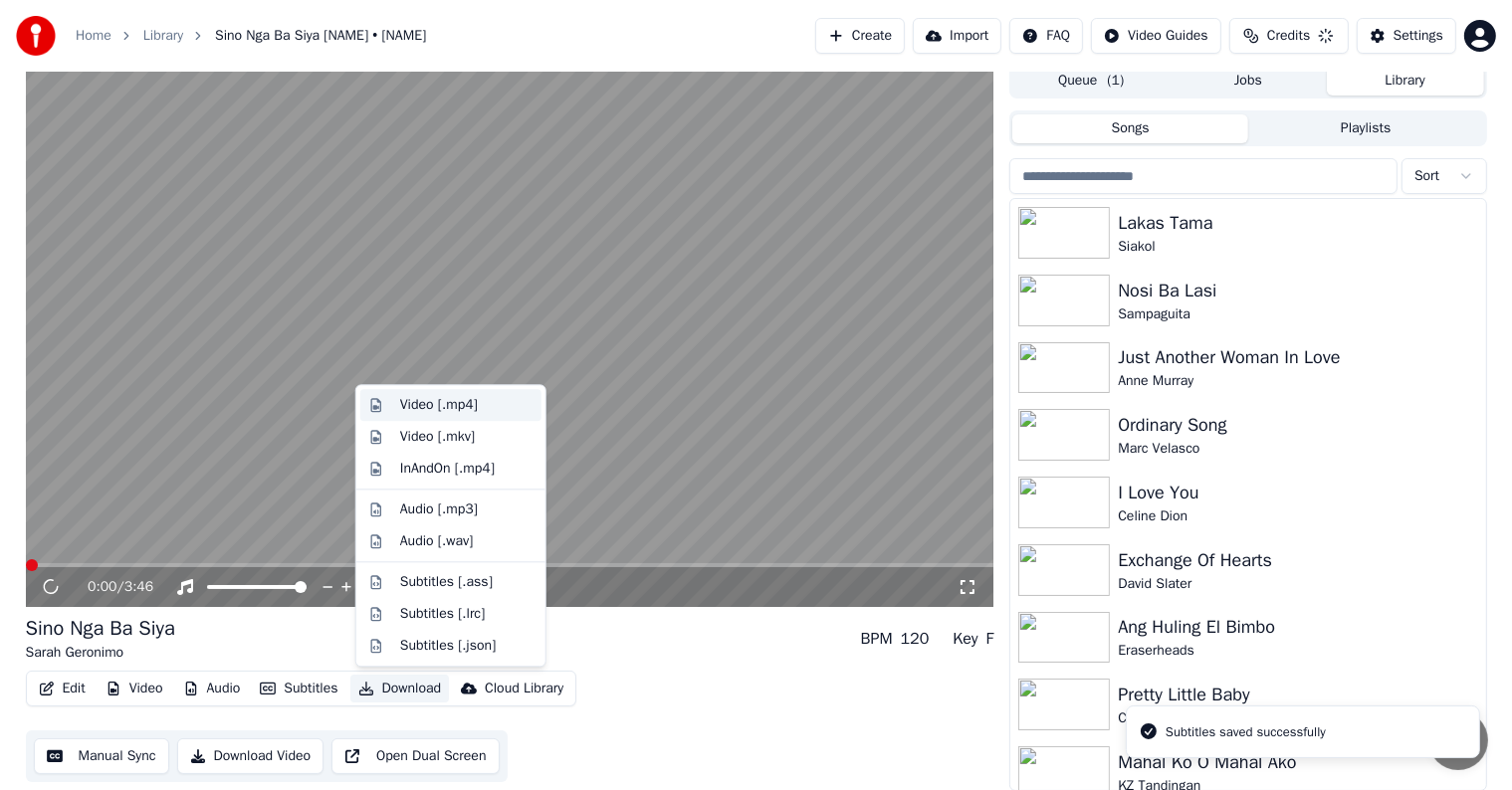 click on "Video [.mp4]" at bounding box center [451, 405] 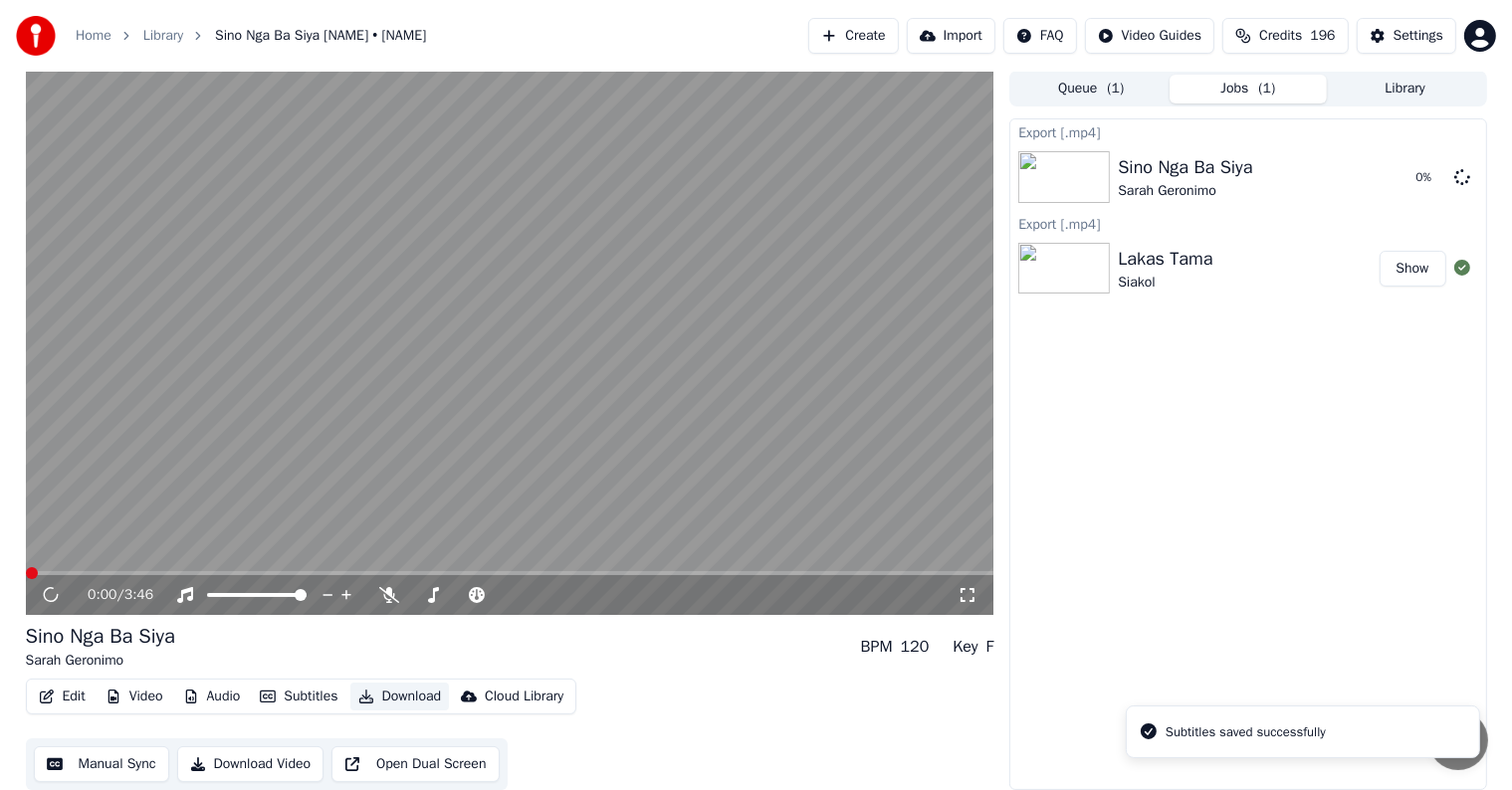 scroll, scrollTop: 1, scrollLeft: 0, axis: vertical 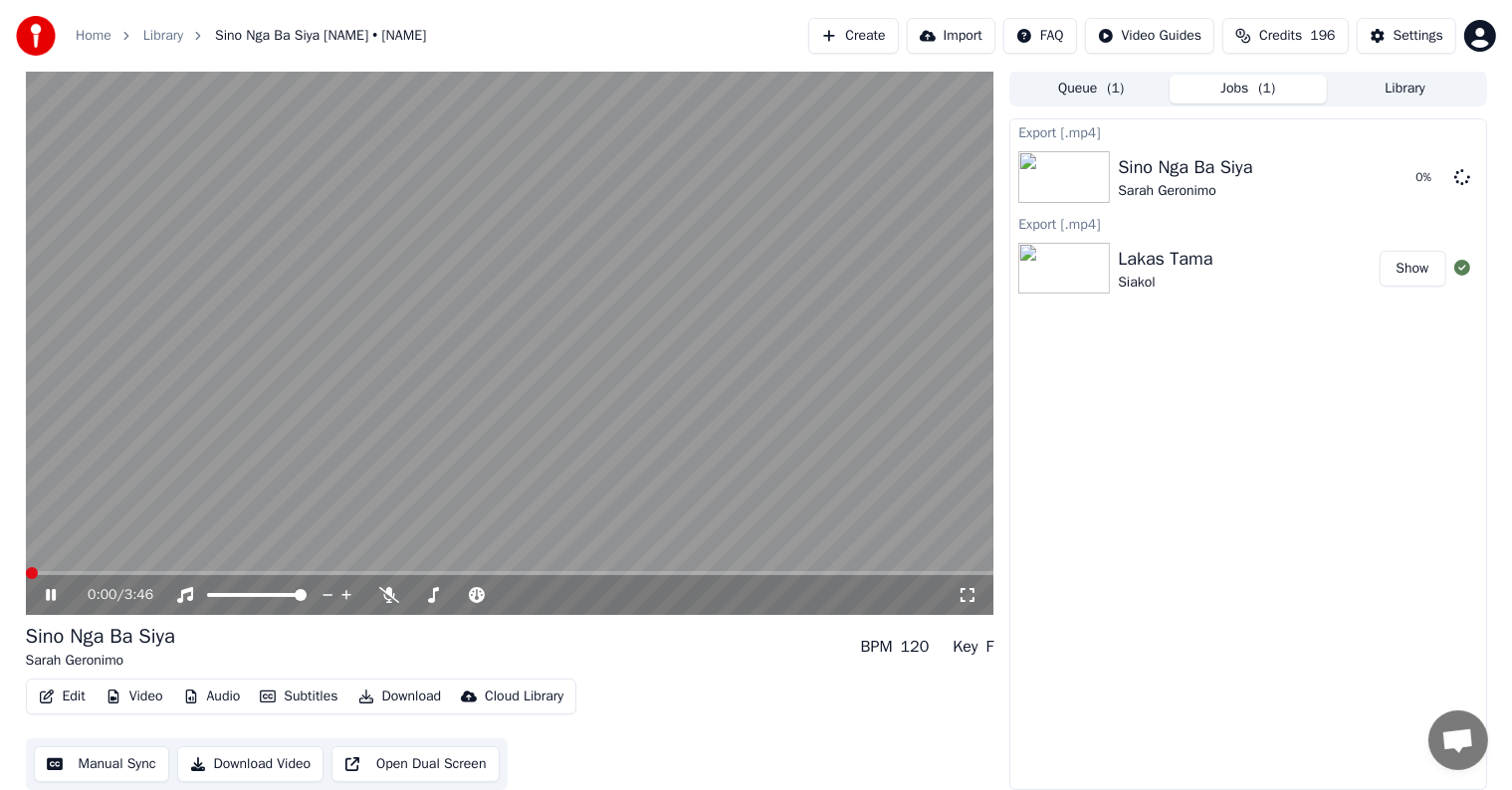 click 